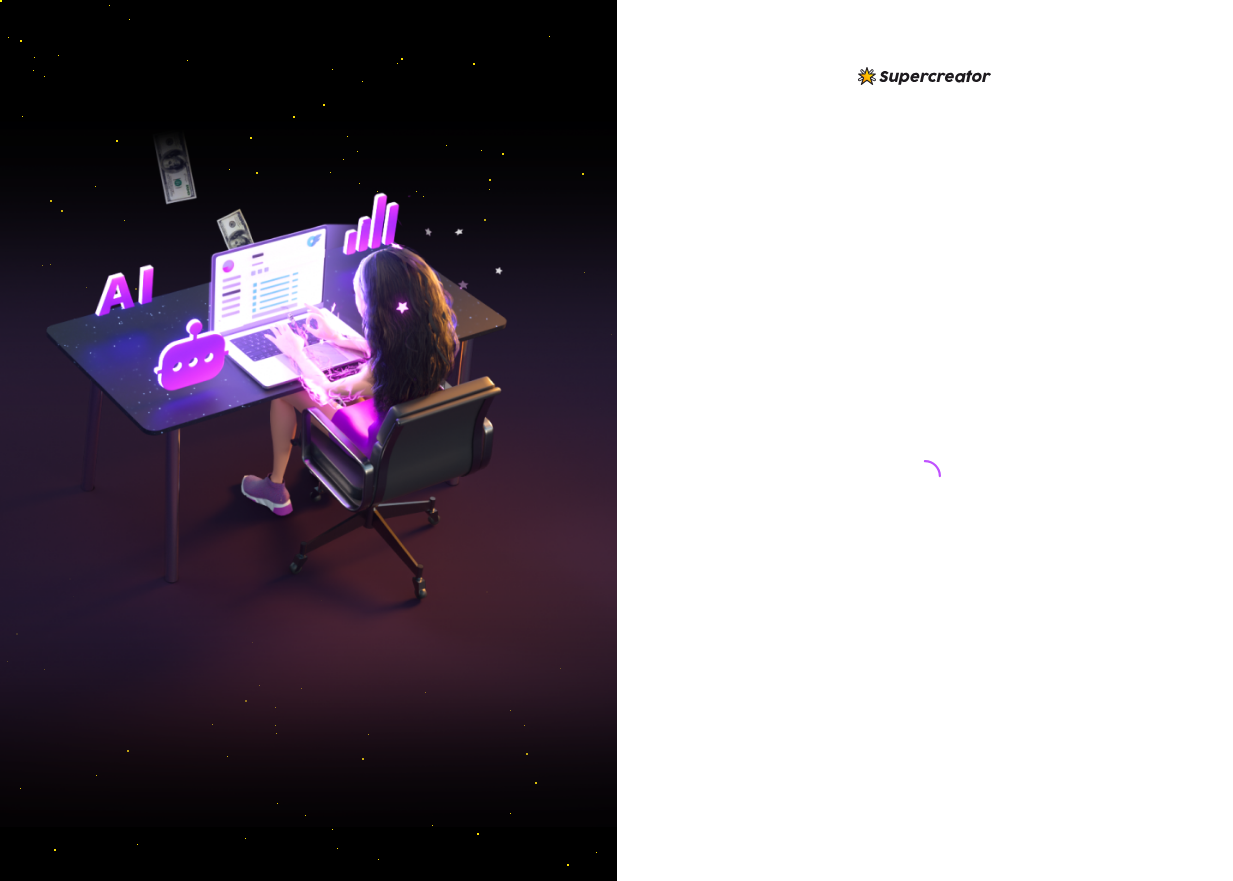 scroll, scrollTop: 0, scrollLeft: 0, axis: both 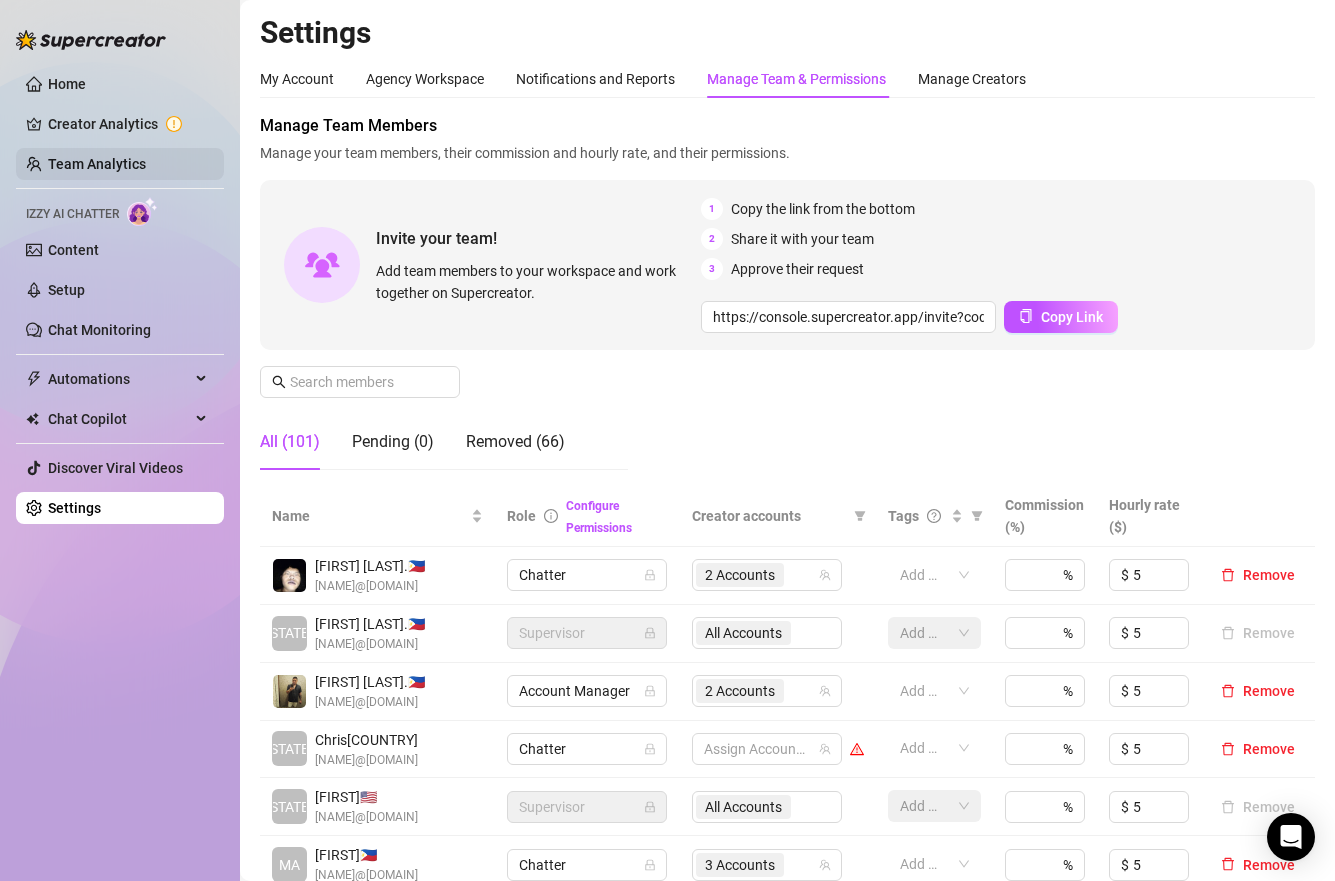 click on "Team Analytics" at bounding box center [97, 164] 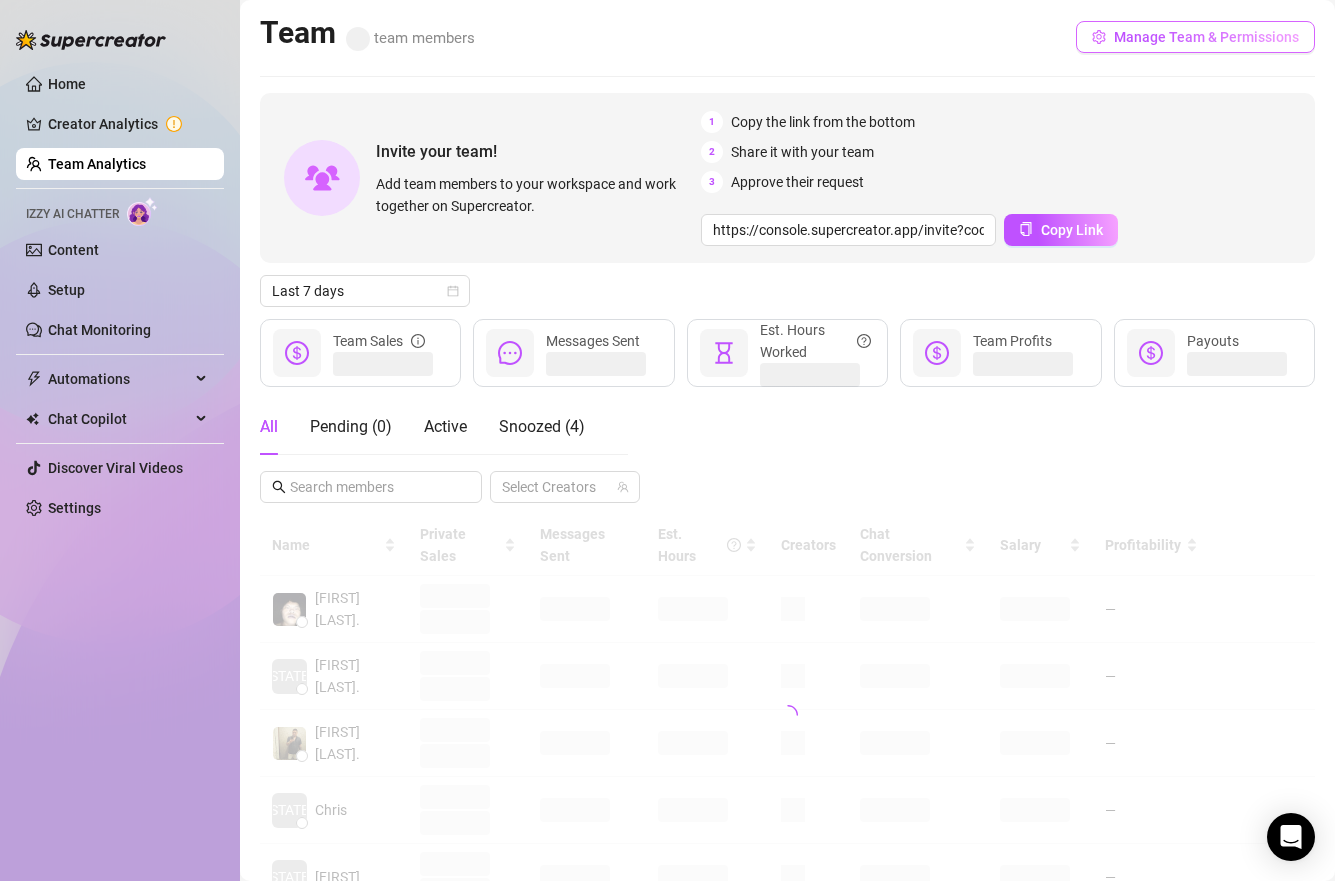 click on "Manage Team & Permissions" at bounding box center [1206, 37] 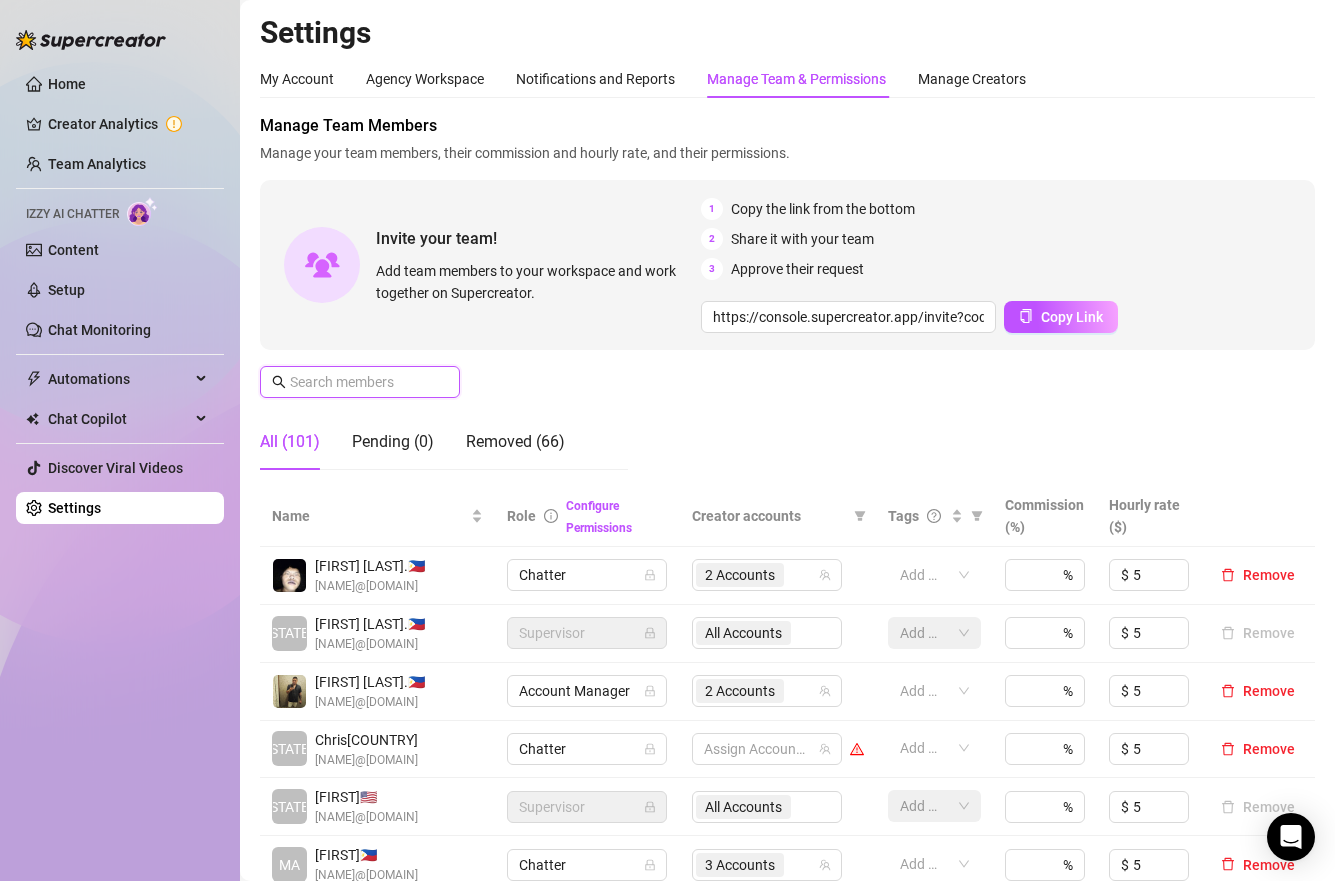 click at bounding box center (361, 382) 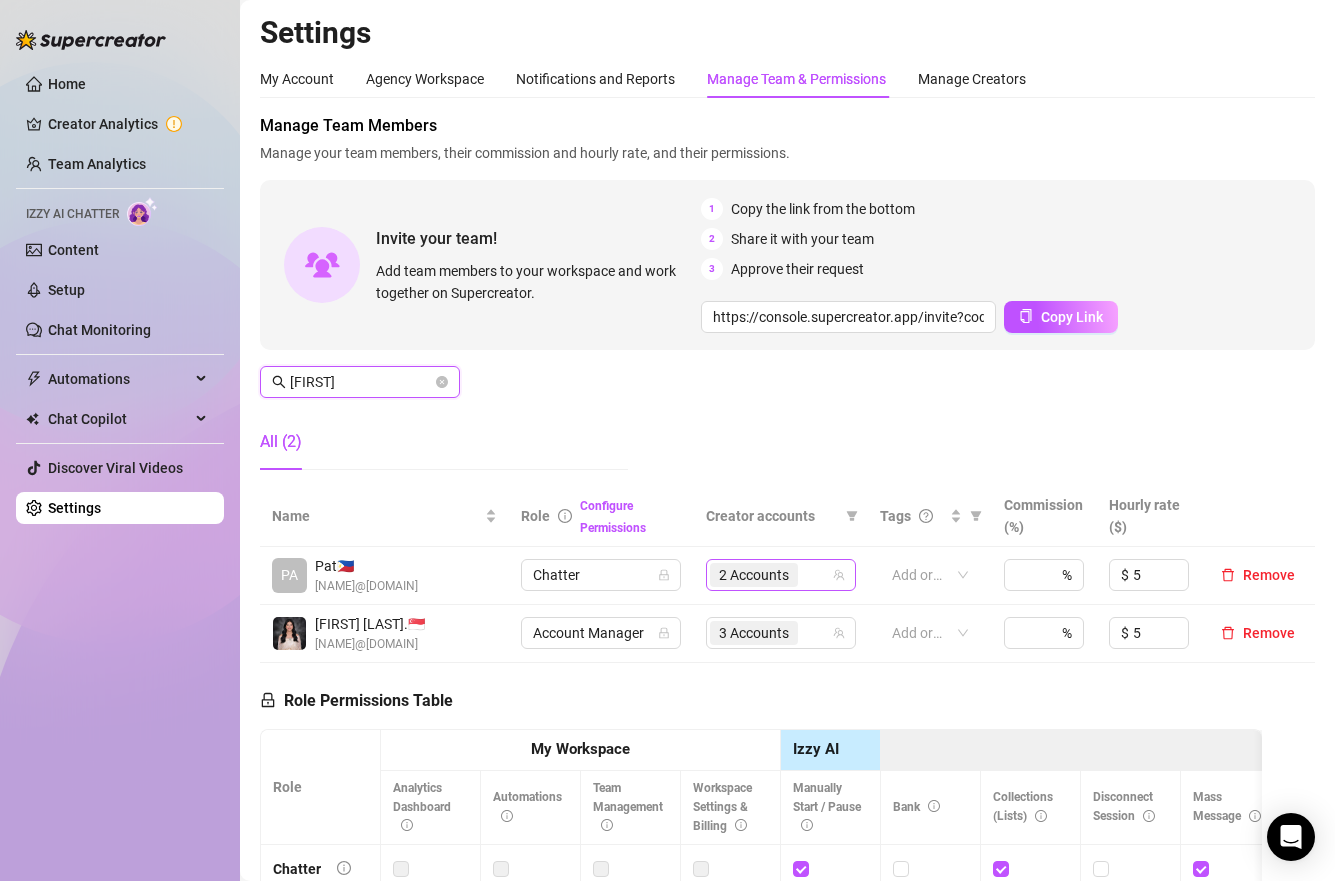 click on "2 Accounts" at bounding box center (770, 575) 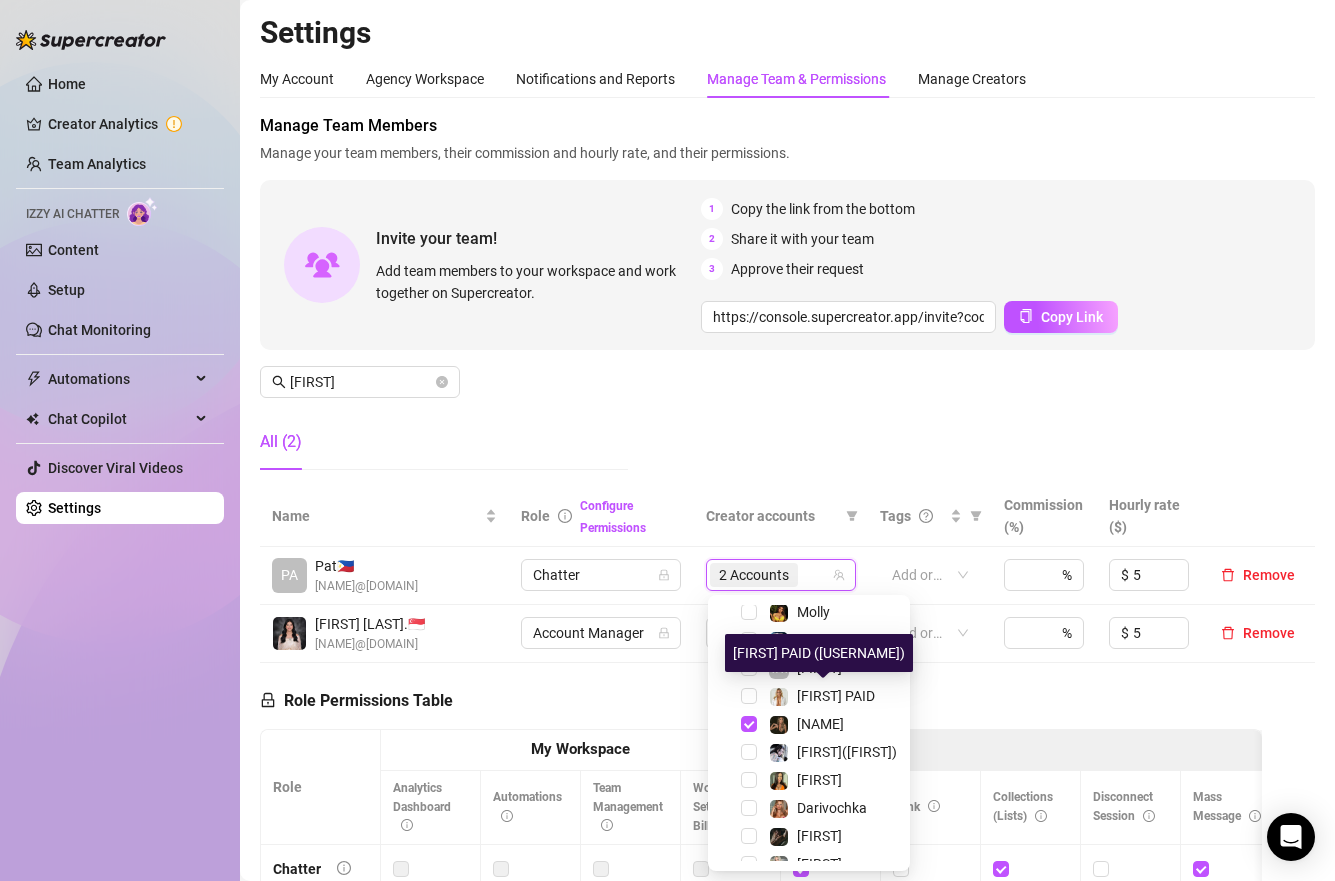 scroll, scrollTop: 316, scrollLeft: 0, axis: vertical 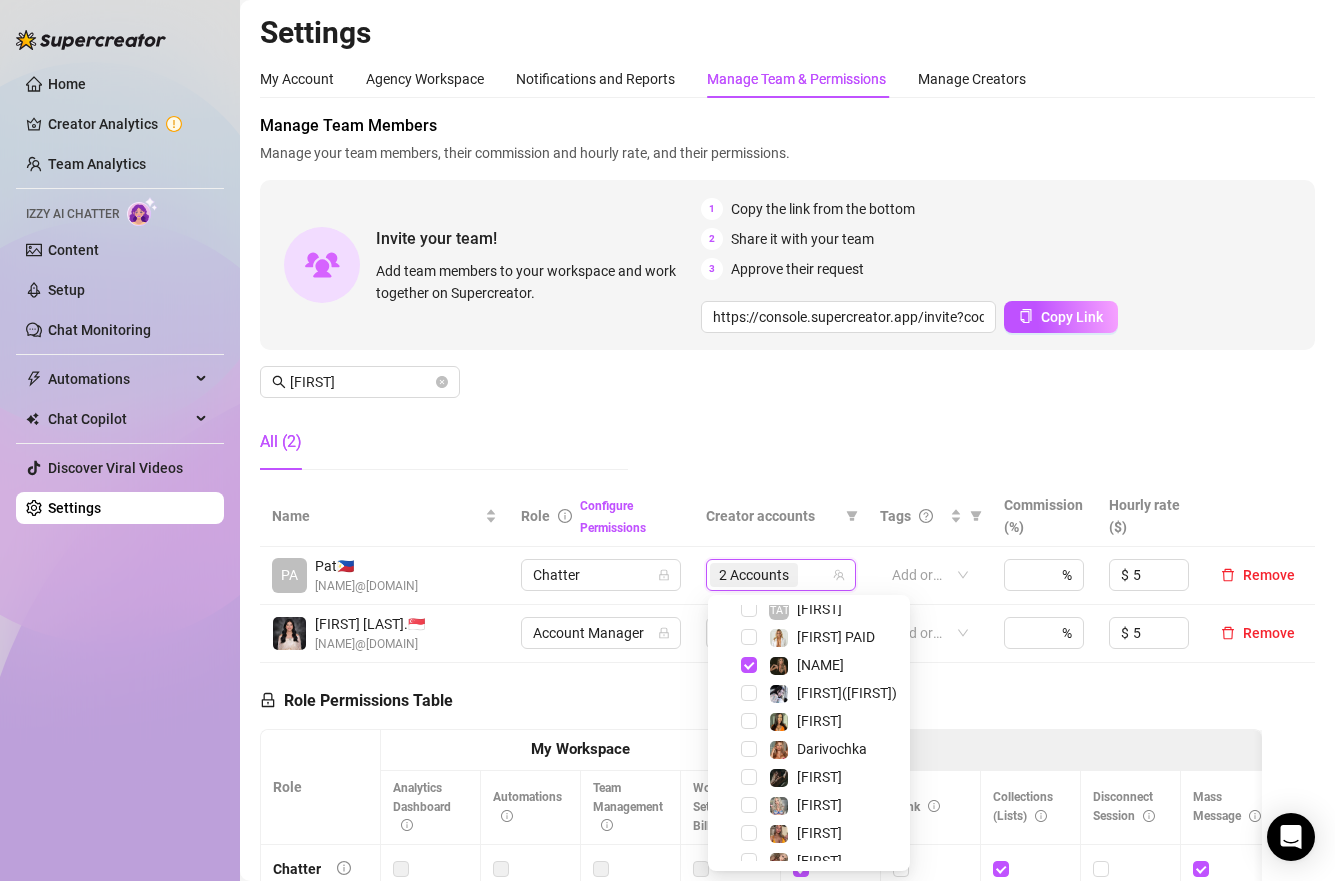 click on "Manage Team Members Manage your team members, their commission and hourly rate, and their permissions. Invite your team! Add team members to your workspace and work together on Supercreator. 1 Copy the link from the bottom 2 Share it with your team 3 Approve their request https://console.supercreator.app/invite?code=bFk8bM3kuyccIPrAjlsc3SHOTdb2&workspace=Verge%20Agency Copy Link [FIRST] All (2)" at bounding box center [787, 300] 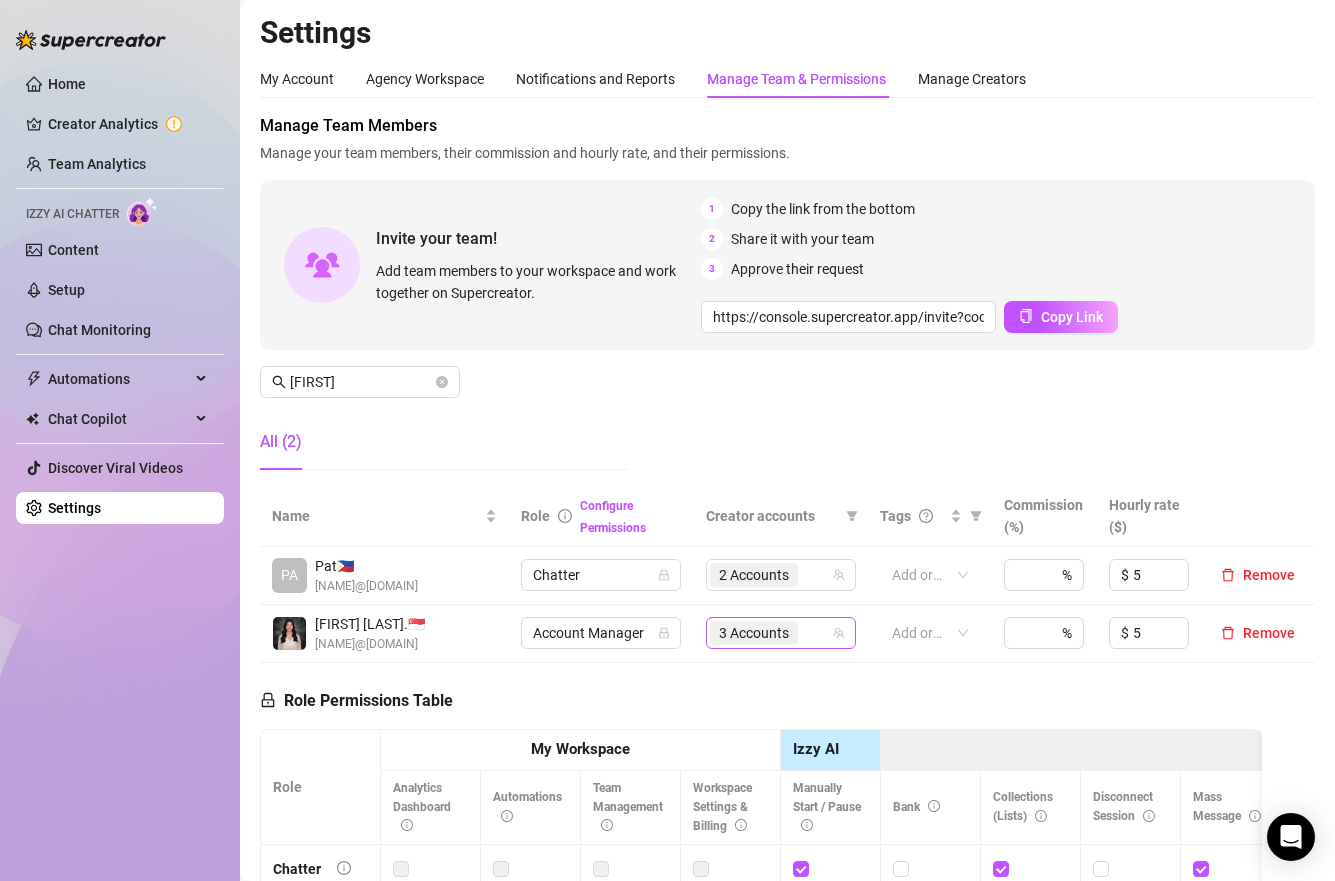 click on "3 Accounts" at bounding box center (770, 633) 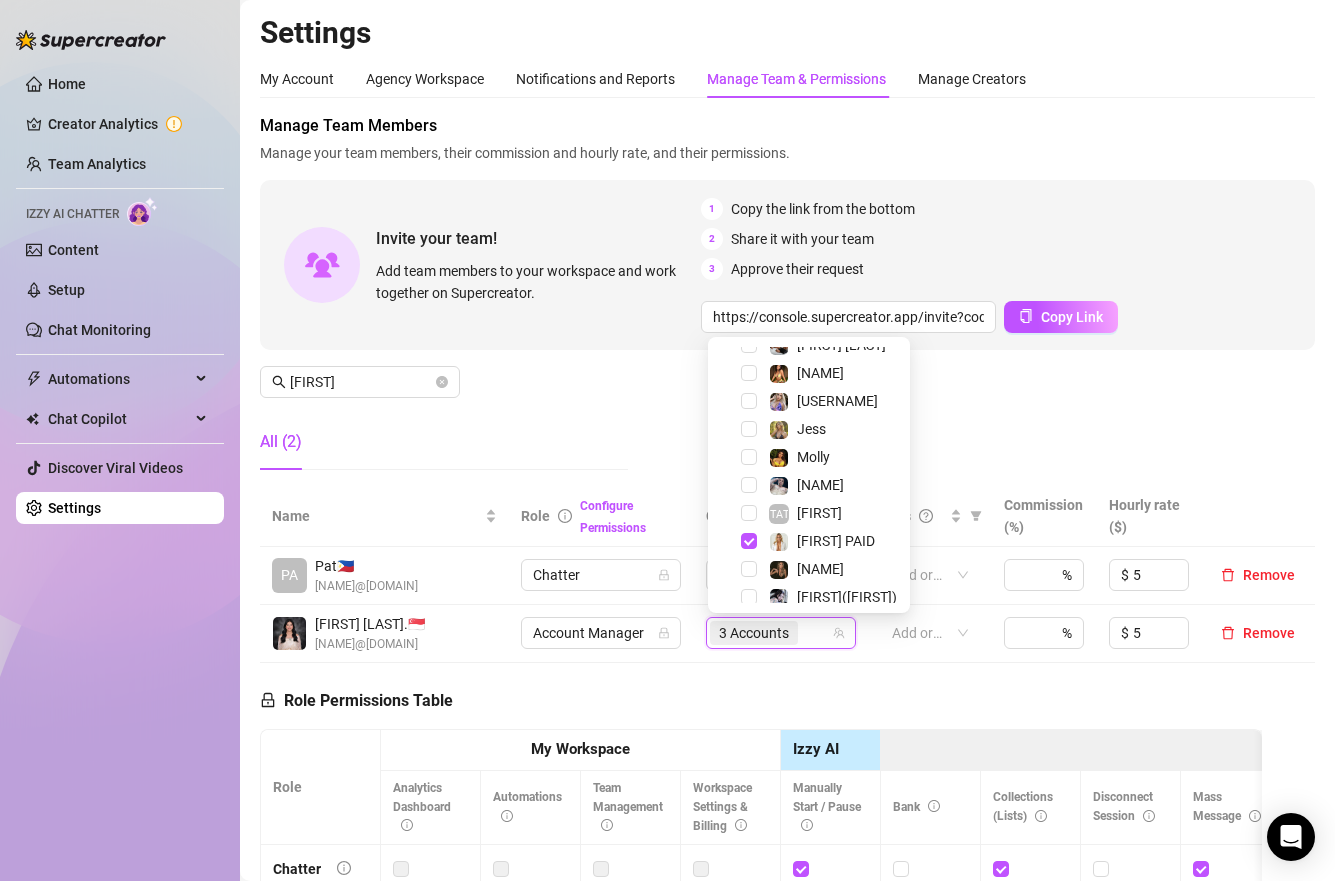 scroll, scrollTop: 174, scrollLeft: 0, axis: vertical 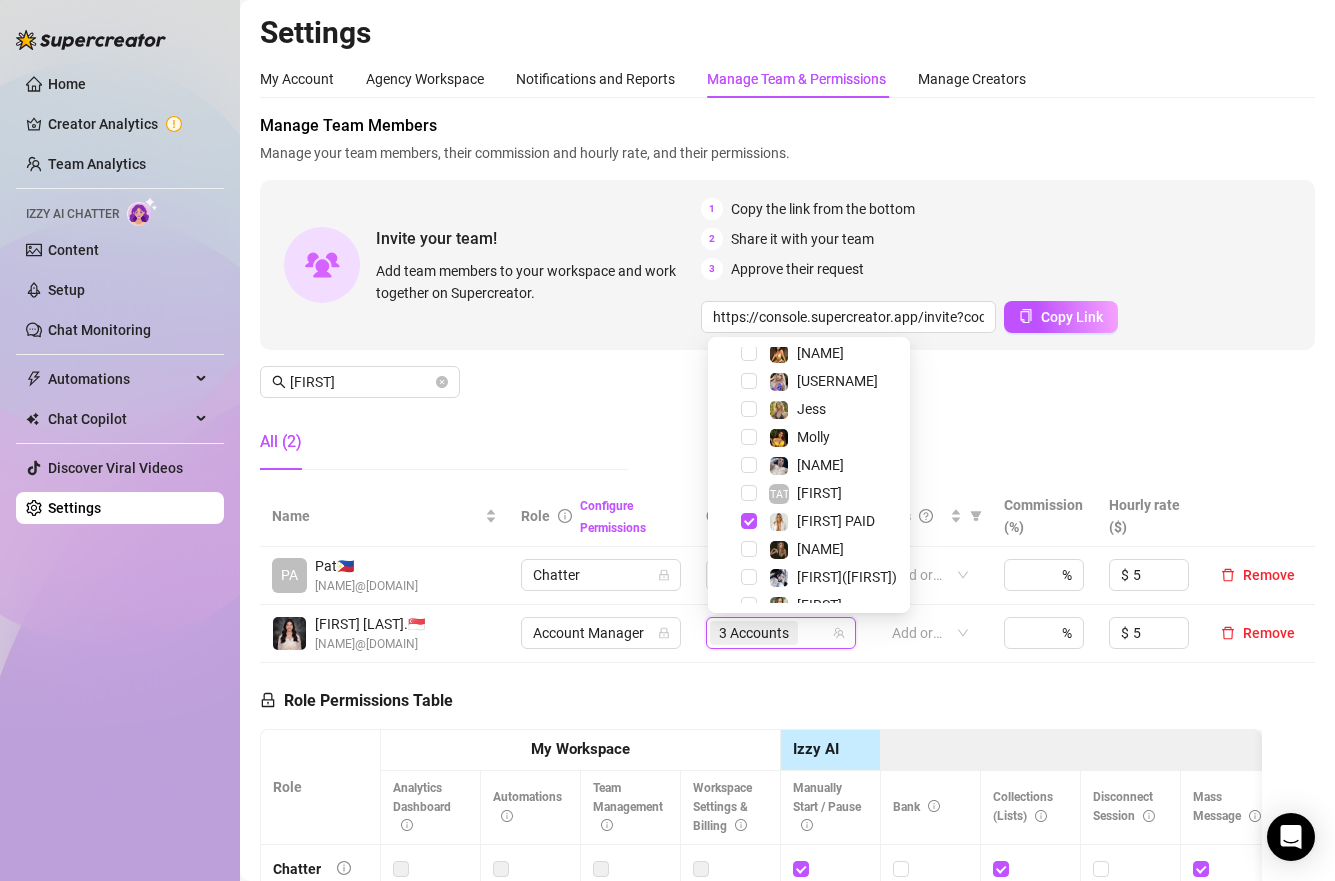 click on "Manage Team Members Manage your team members, their commission and hourly rate, and their permissions. Invite your team! Add team members to your workspace and work together on Supercreator. 1 Copy the link from the bottom 2 Share it with your team 3 Approve their request https://console.supercreator.app/invite?code=bFk8bM3kuyccIPrAjlsc3SHOTdb2&workspace=Verge%20Agency Copy Link [FIRST] All (2)" at bounding box center (787, 300) 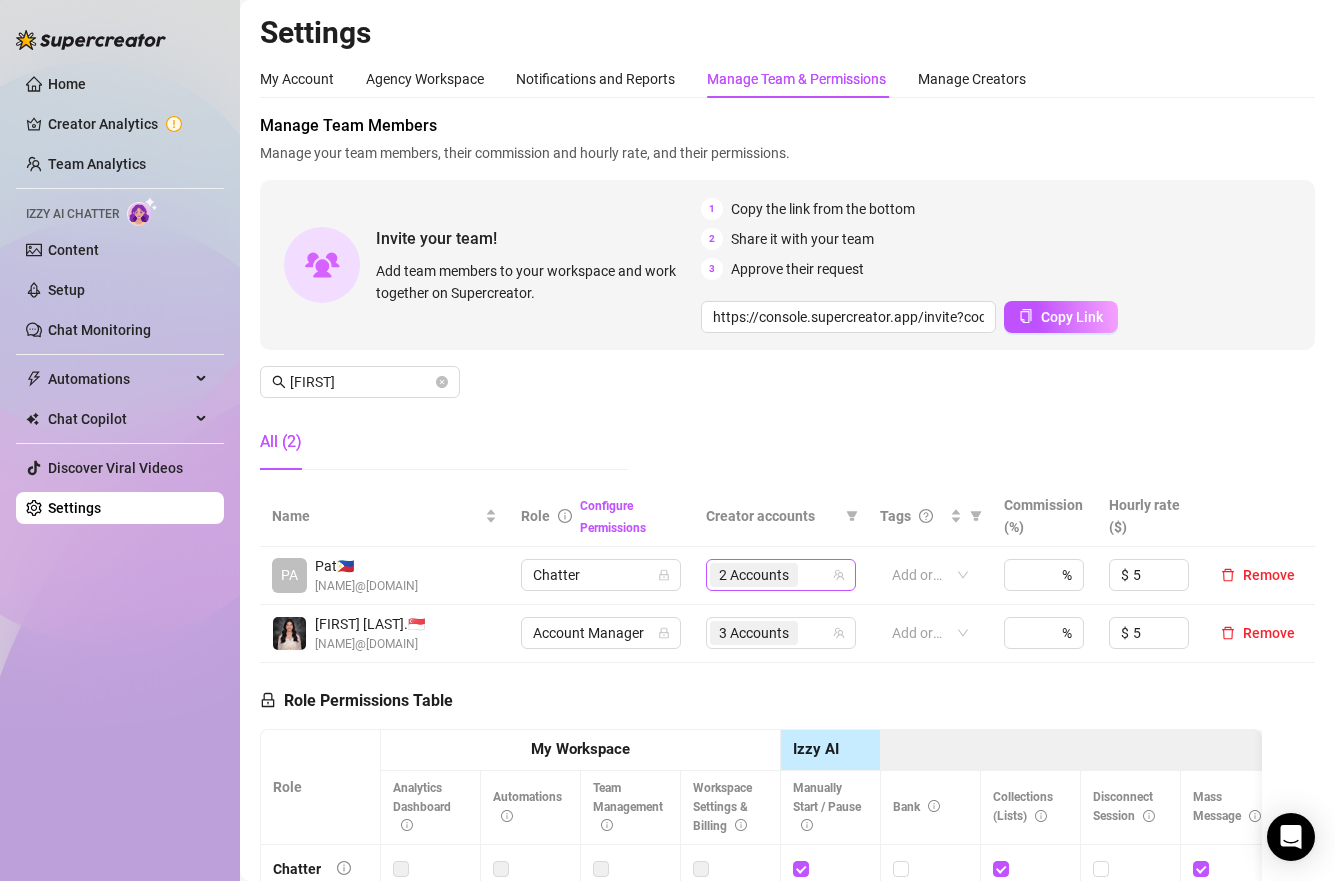 click on "2 Accounts" at bounding box center (770, 575) 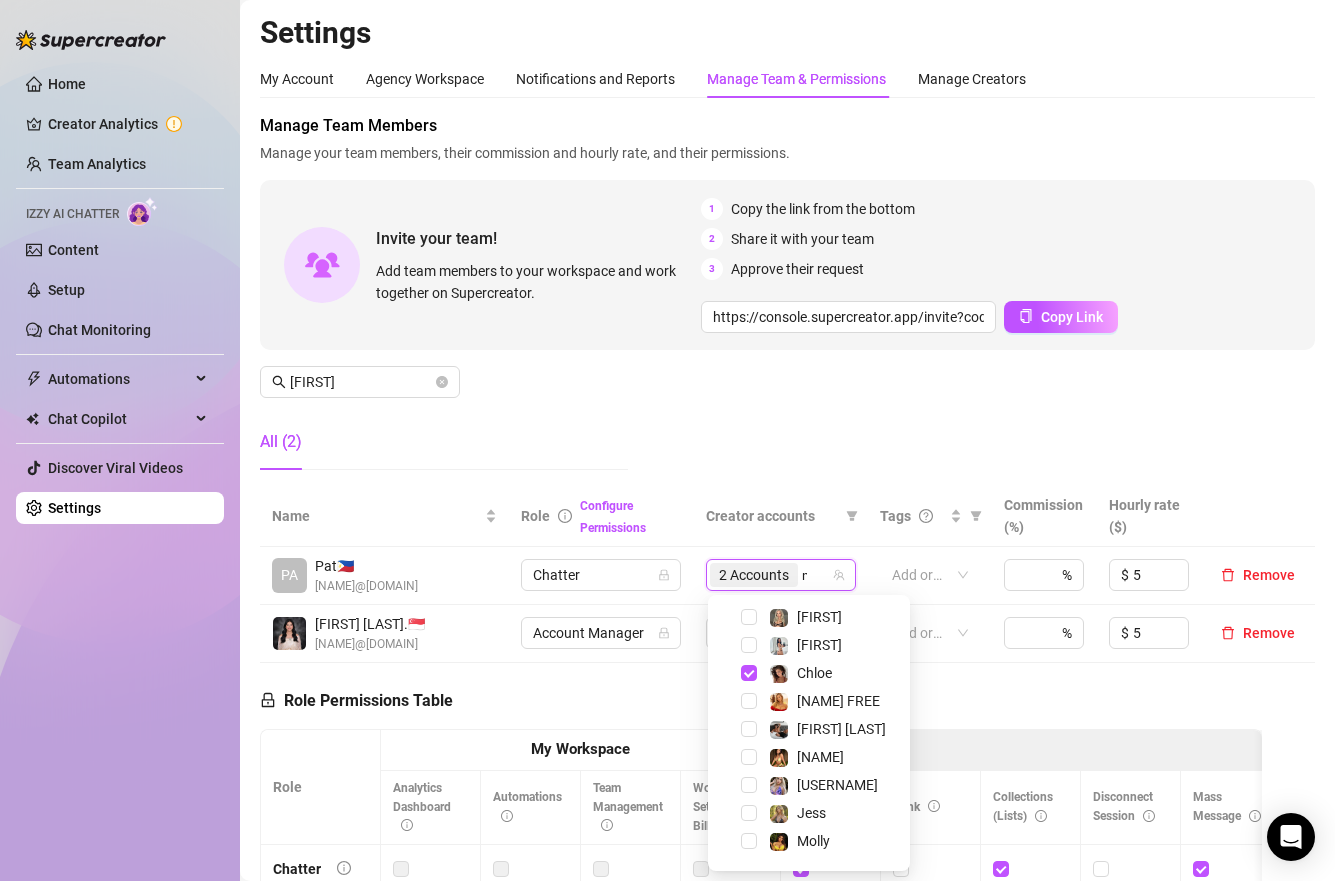 scroll, scrollTop: 0, scrollLeft: 0, axis: both 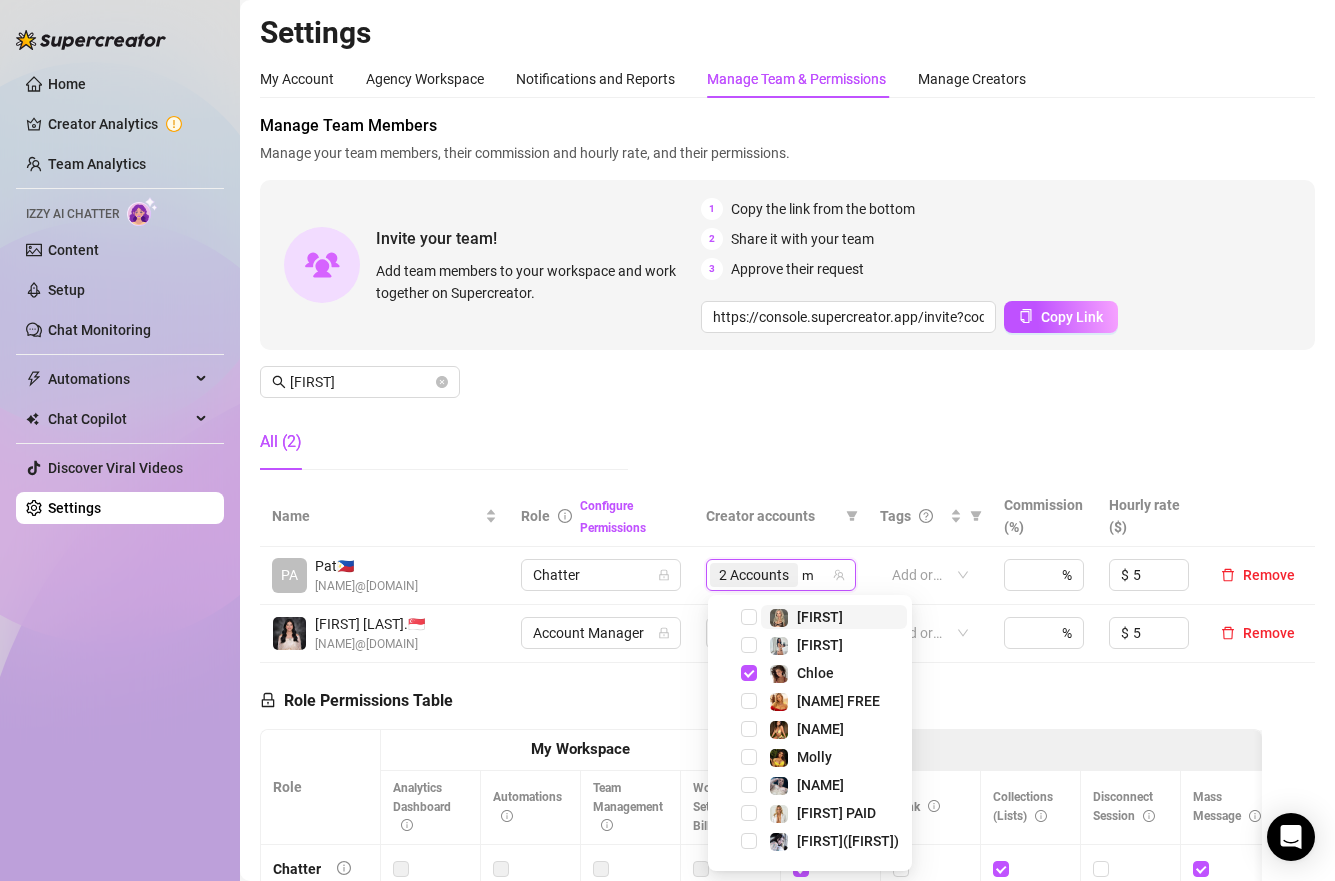 type on "mo" 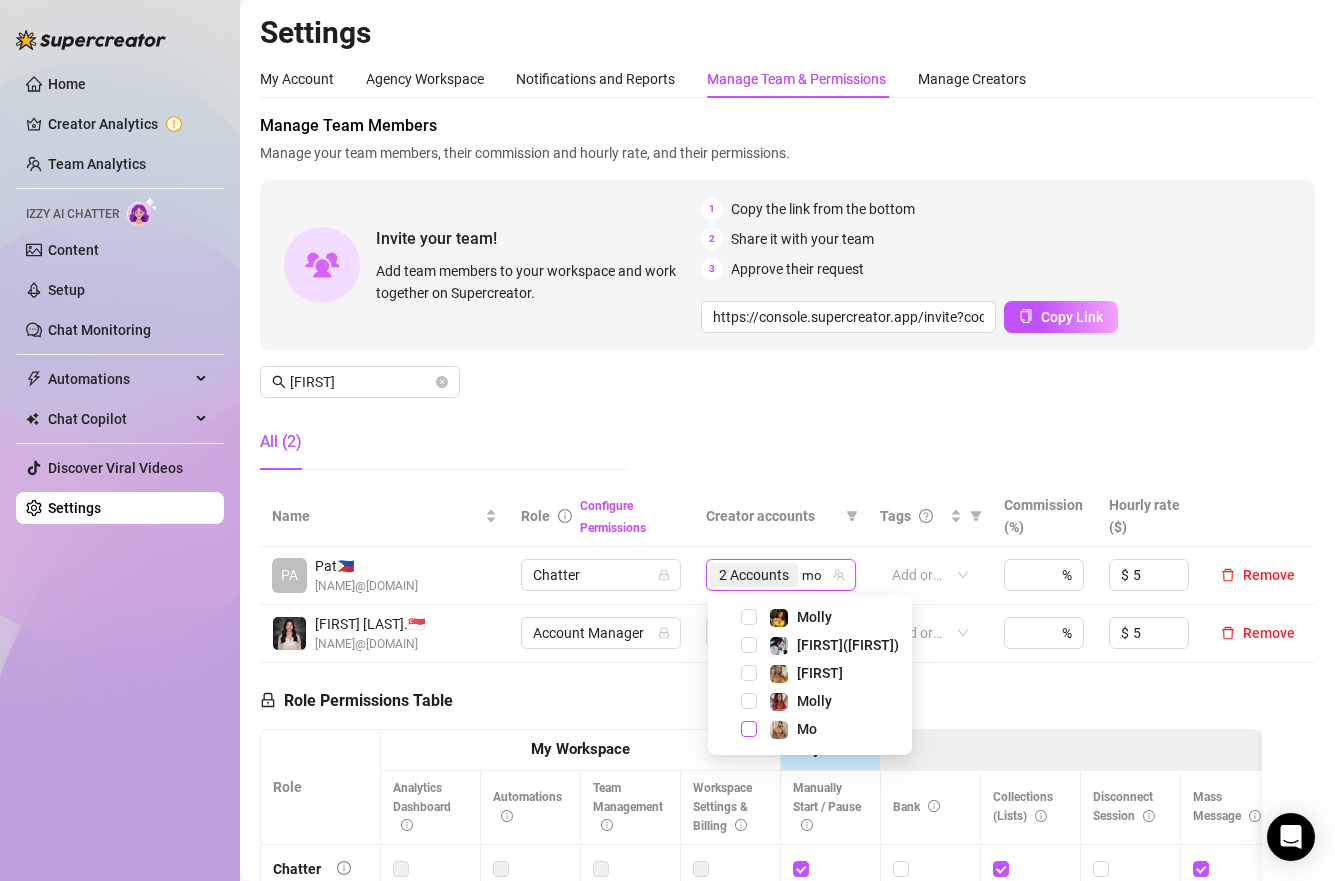 click at bounding box center [749, 729] 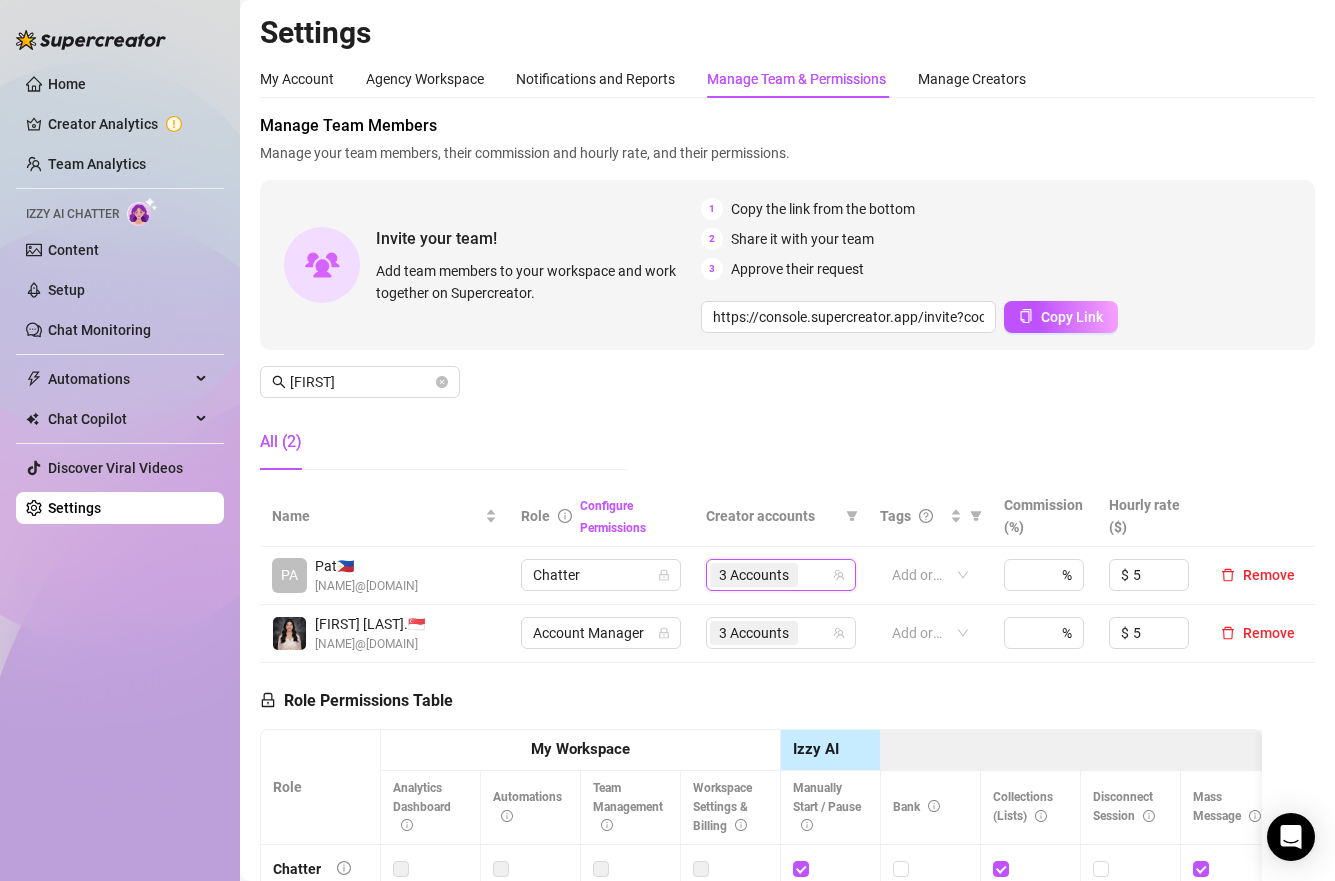 click on "Role Permissions Table Role My Workspace Izzy AI OnlyFans Side Menu OnlyFans Chat Page OnlyFans Account Settings OnlyFans Statements Page Analytics Dashboard Automations Team Management Workspace Settings & Billing Manually Start / Pause Bank Collections (Lists) Disconnect Session Mass Message Mass Message Stats My Profile Notifications Your Cards Posts Promotions Queue Referrals Release Forms Statistics Story & Highlights Streaming Vault Chats Chat - Add New Media Account Fans and following General (Display) Messaging Notifications Privacy and safety Profile Social Media Story Streaming Subscription price and bundles Tracking Links Statements (Earnings) Chargebacks Earnings Statistics Payout Requests Referrals                                                                                     Chatter Account Manager Team Manager Supervisor Owner Analyst" at bounding box center [761, 937] 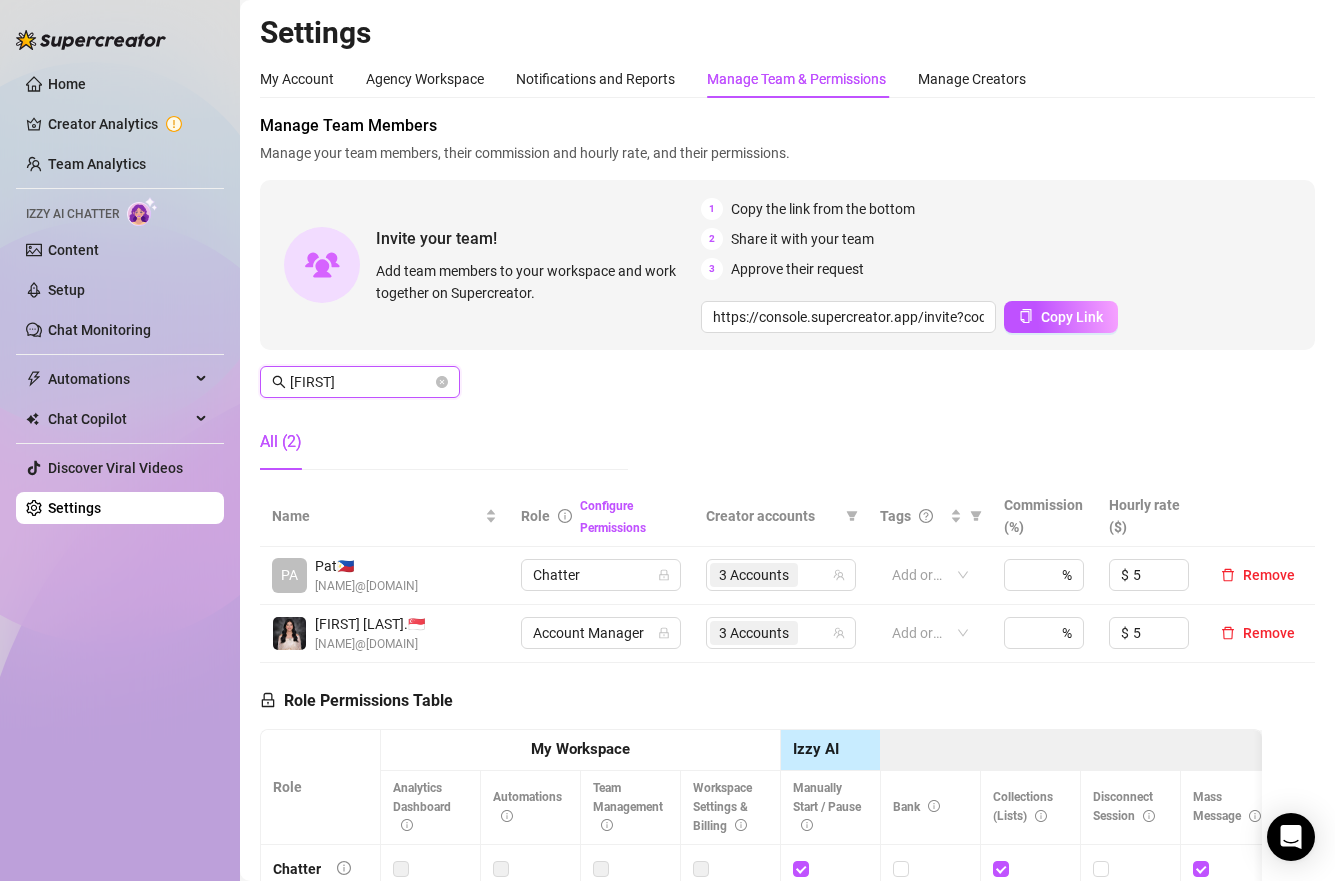 click on "[FIRST]" at bounding box center (361, 382) 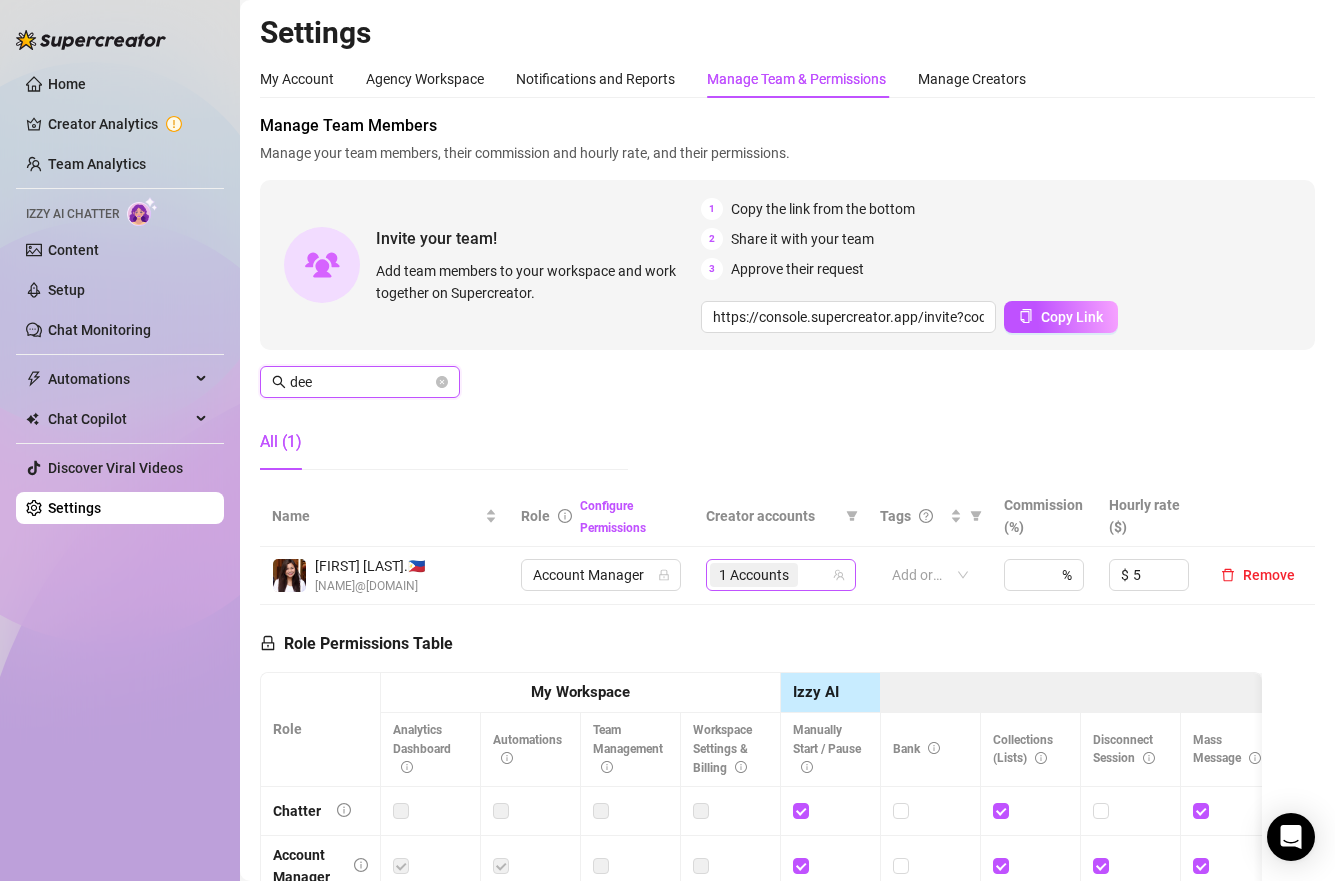 type on "dee" 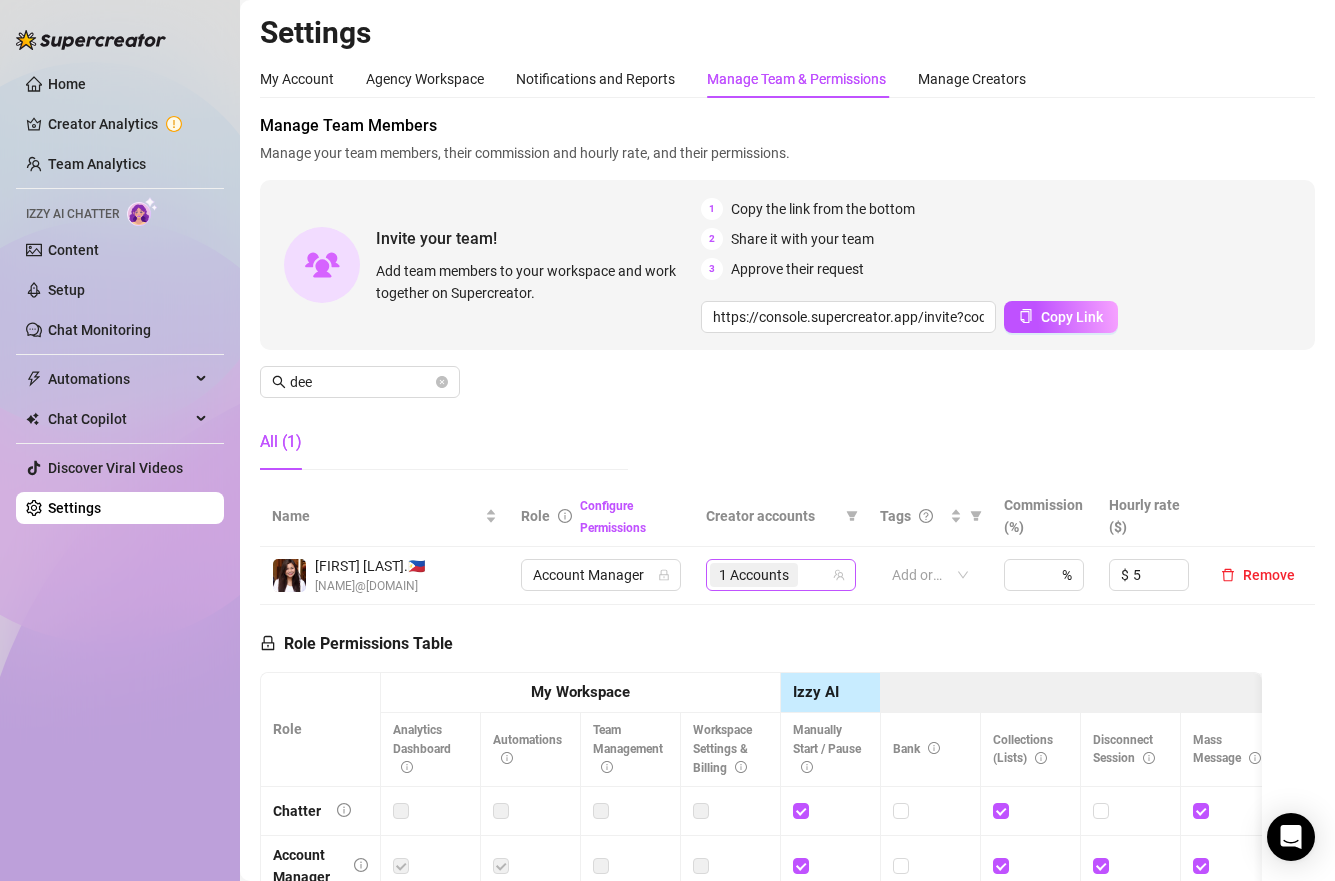 click at bounding box center (804, 575) 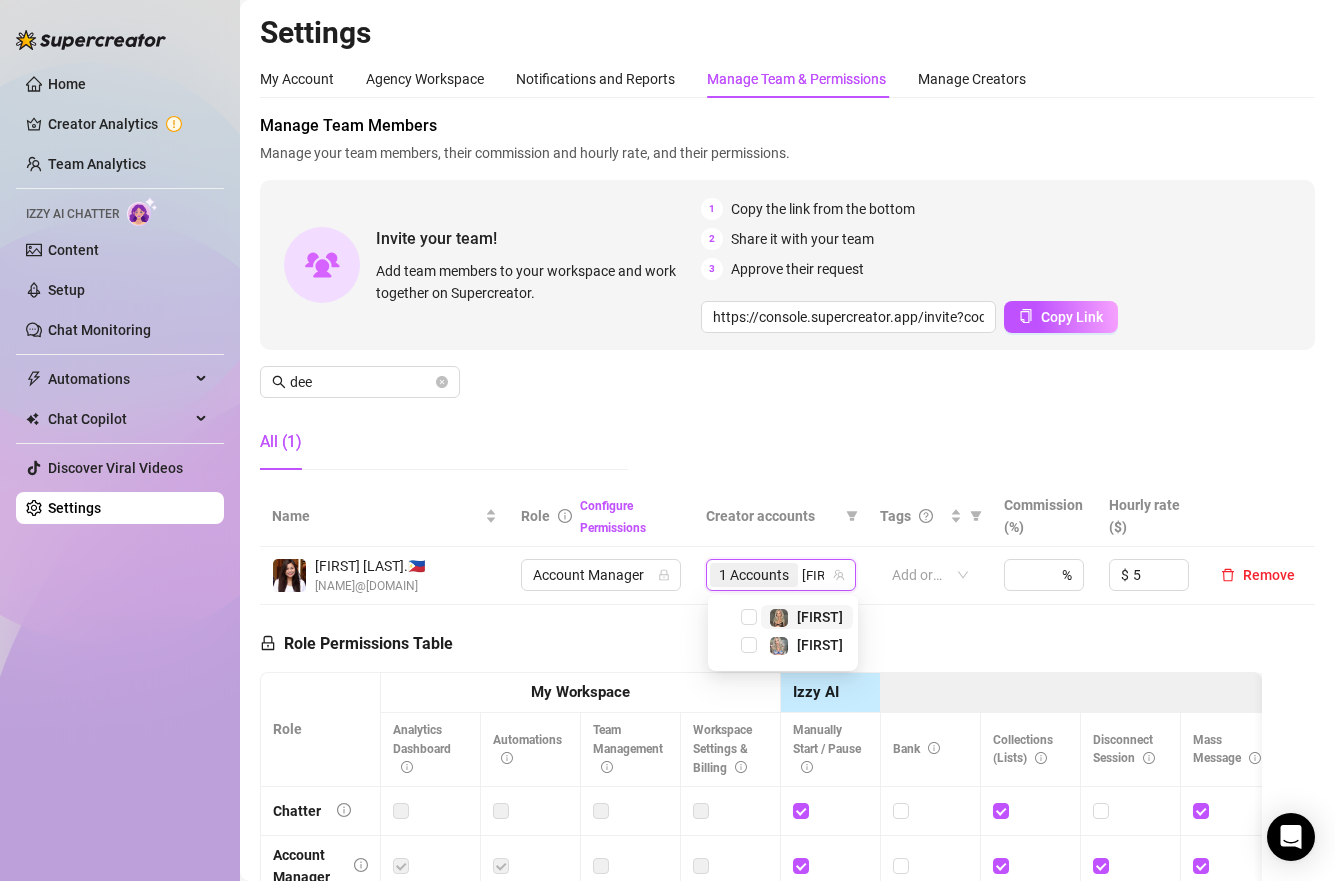 type on "[FIRST]" 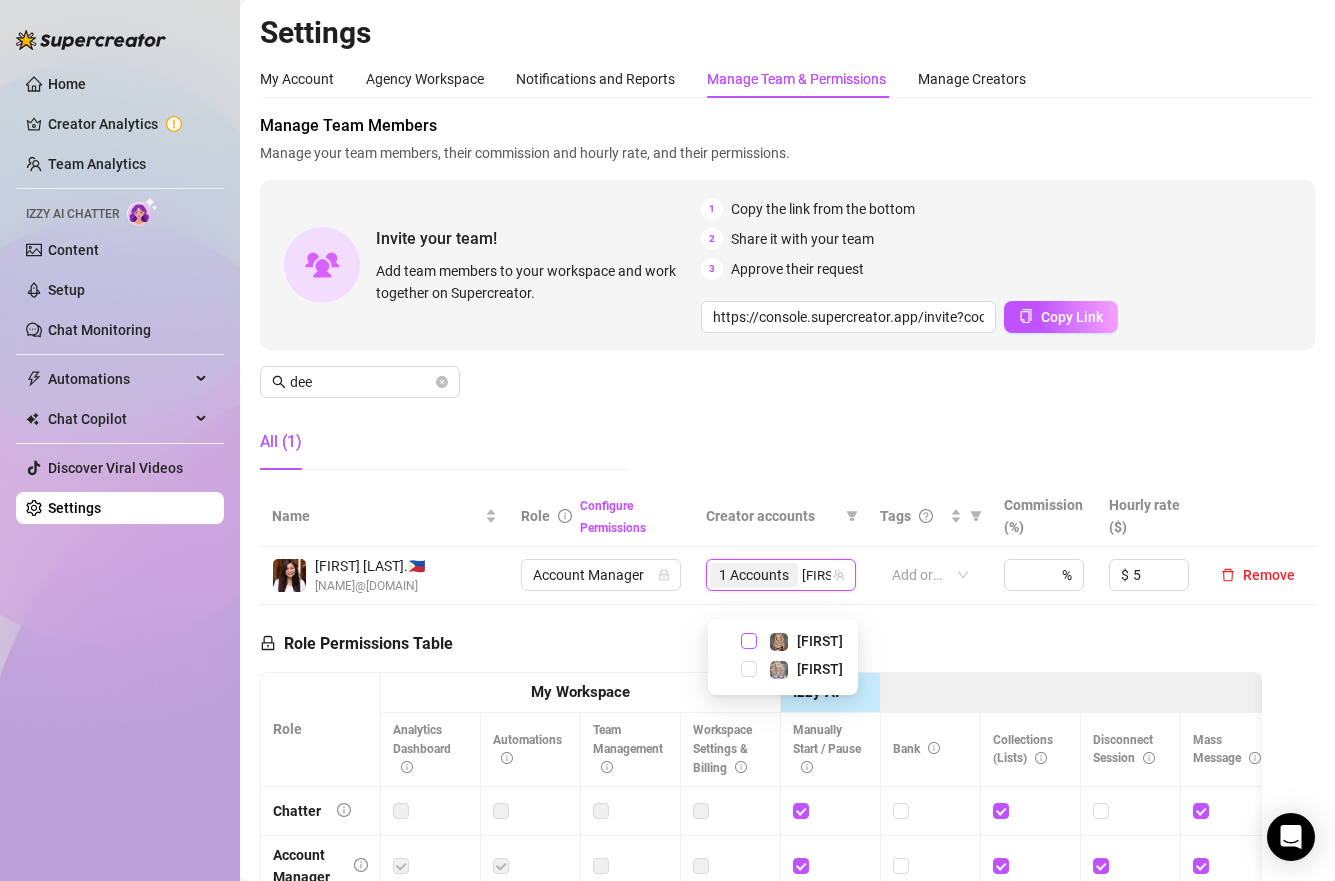click at bounding box center [749, 641] 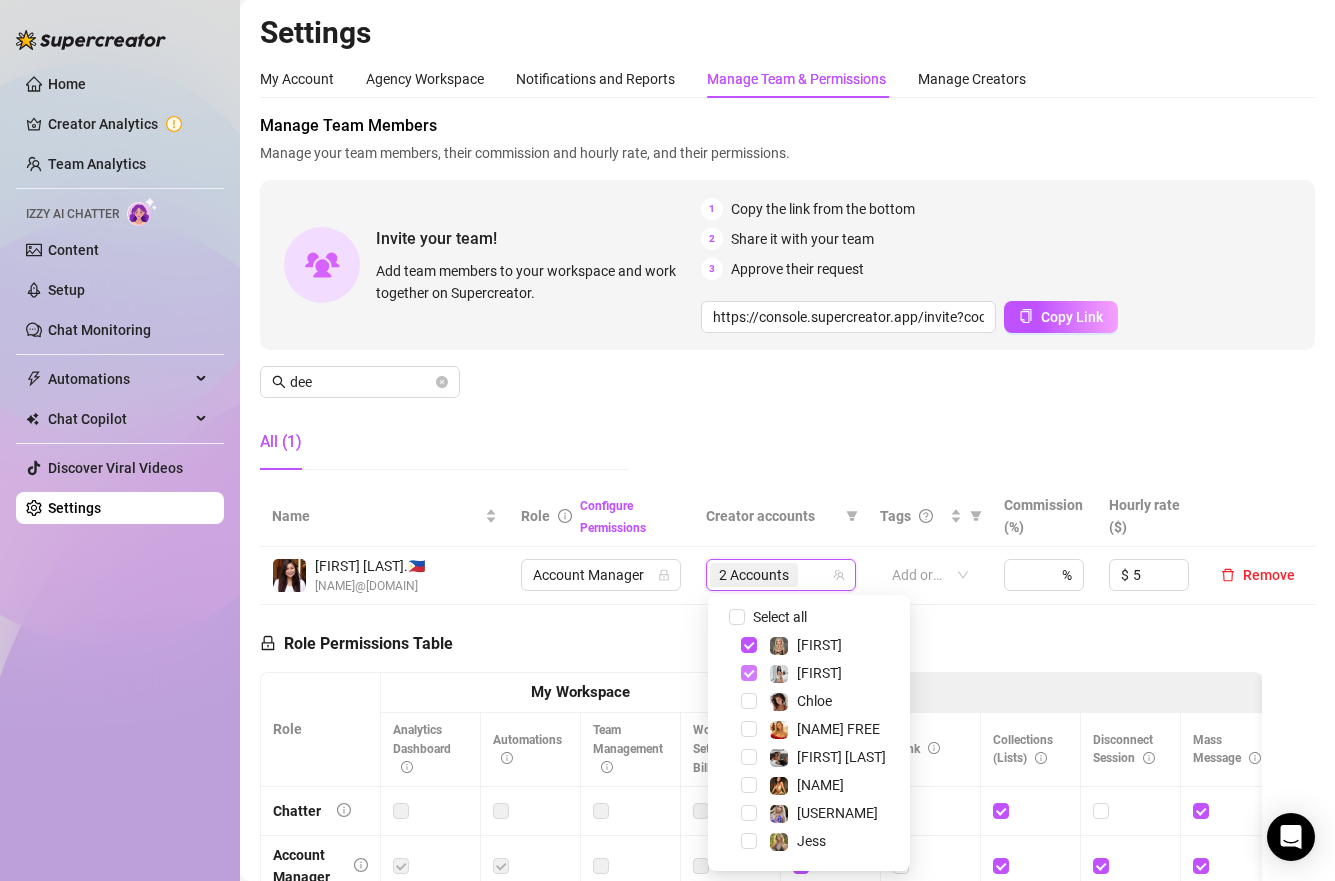 drag, startPoint x: 751, startPoint y: 649, endPoint x: 751, endPoint y: 671, distance: 22 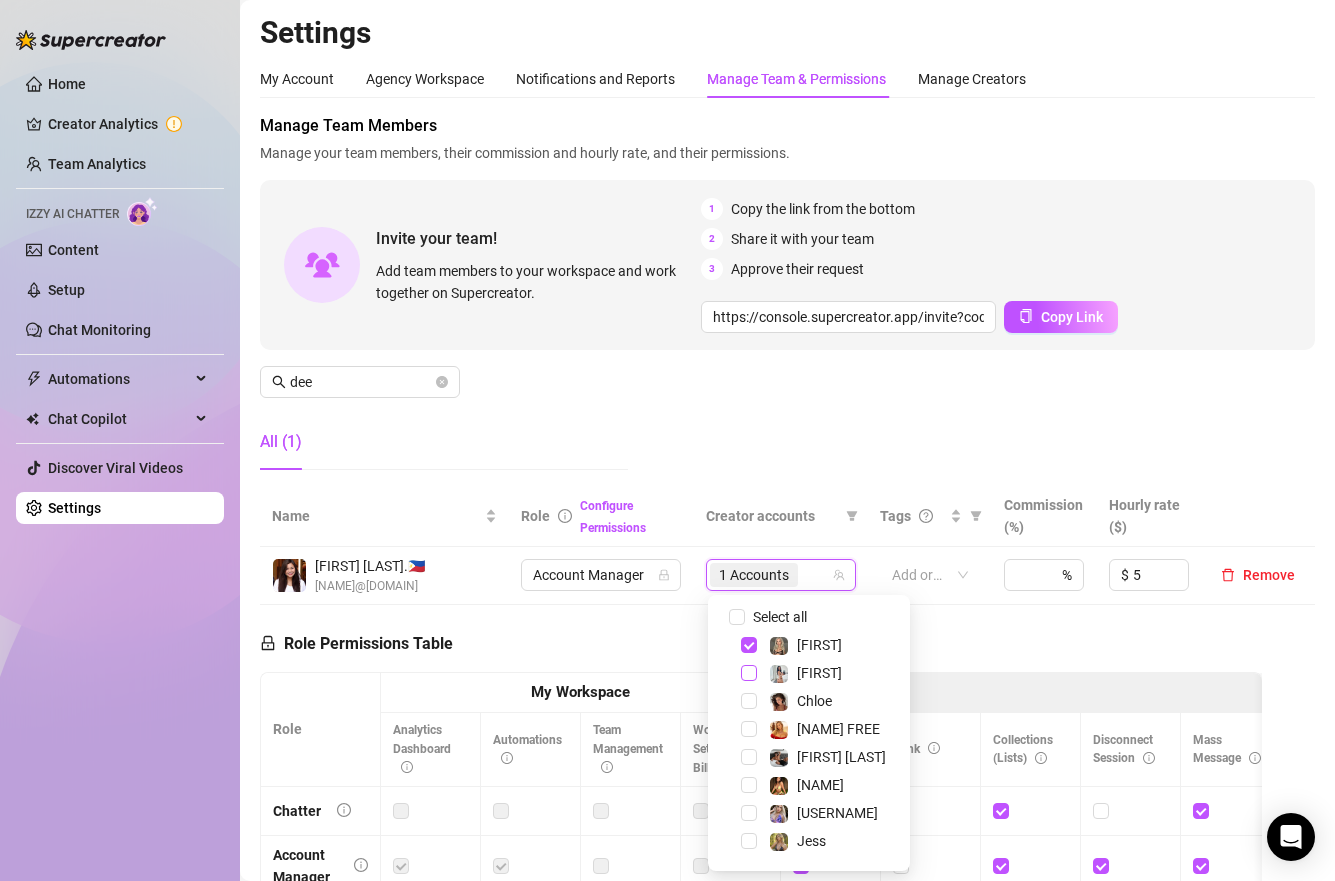 click at bounding box center [749, 673] 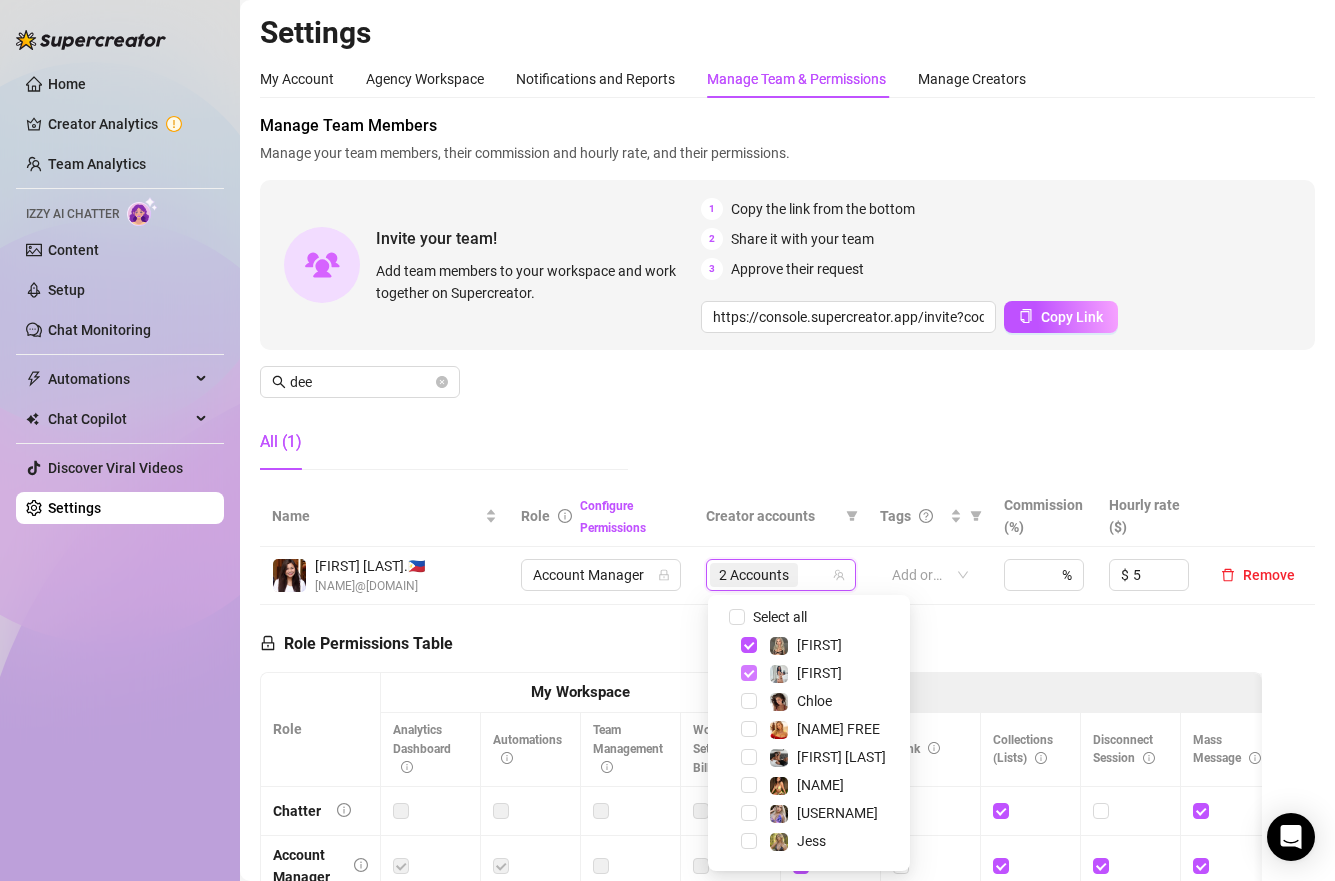 click at bounding box center (749, 673) 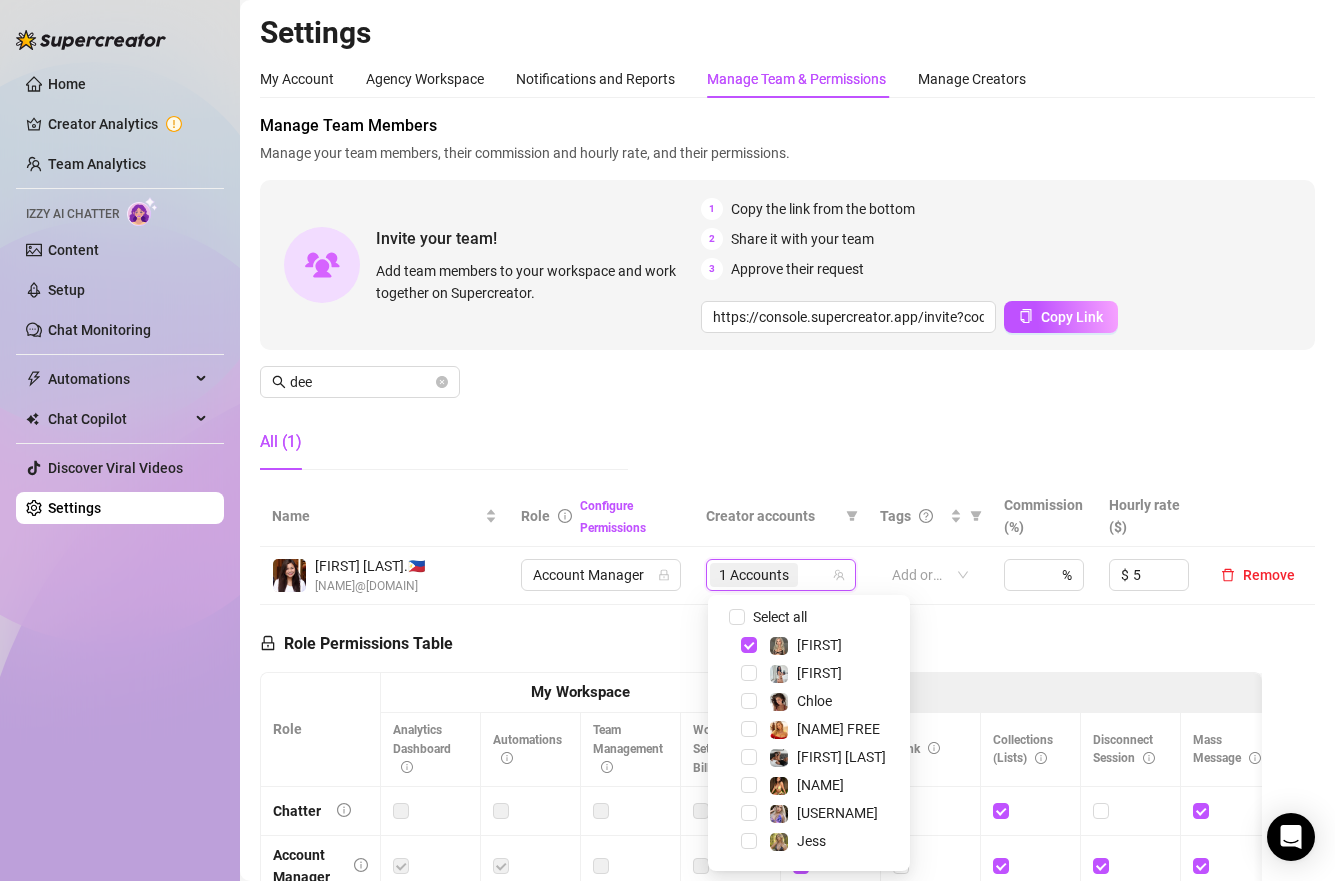 click on "1 Accounts" at bounding box center (770, 575) 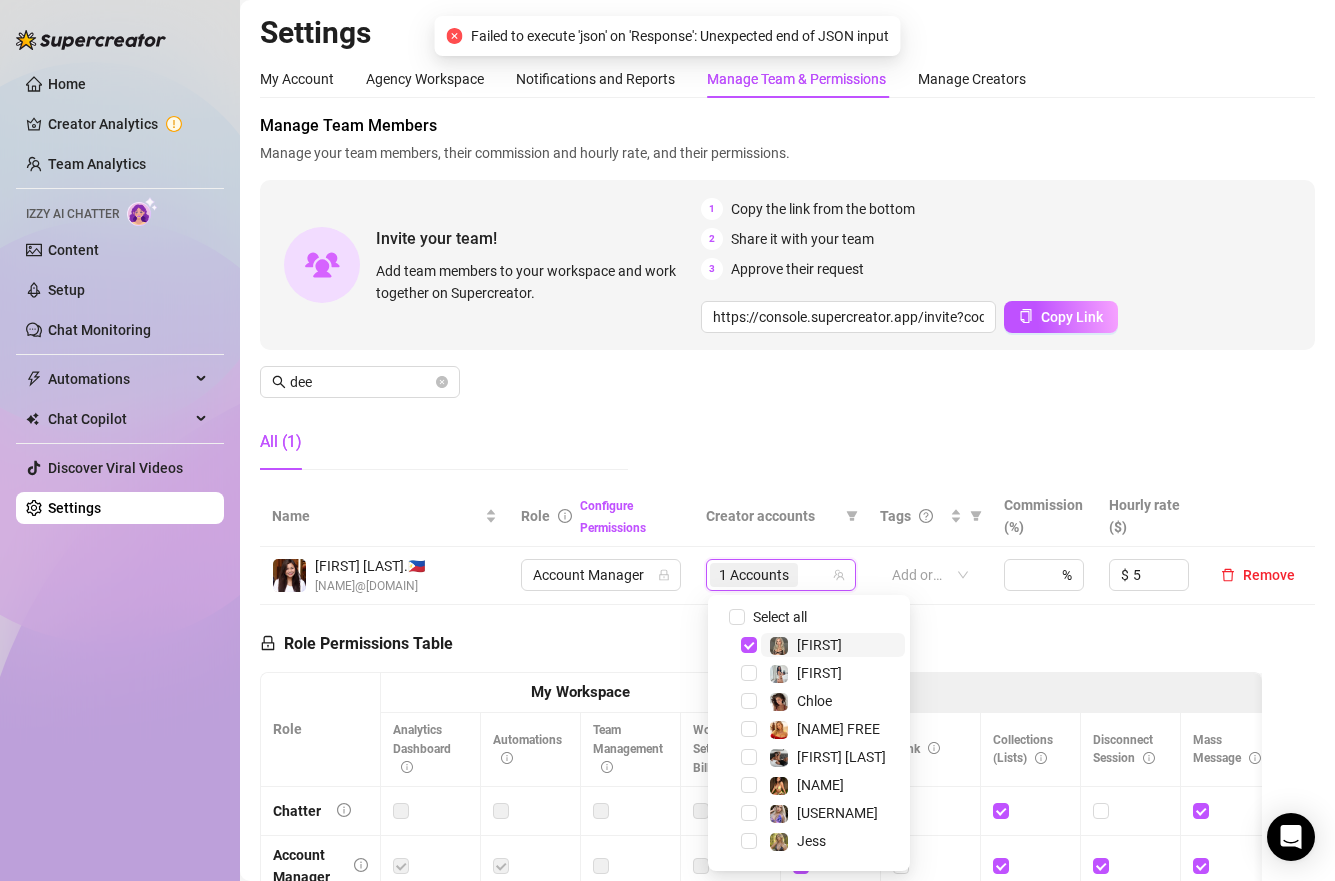 click on "1 Accounts" at bounding box center (770, 575) 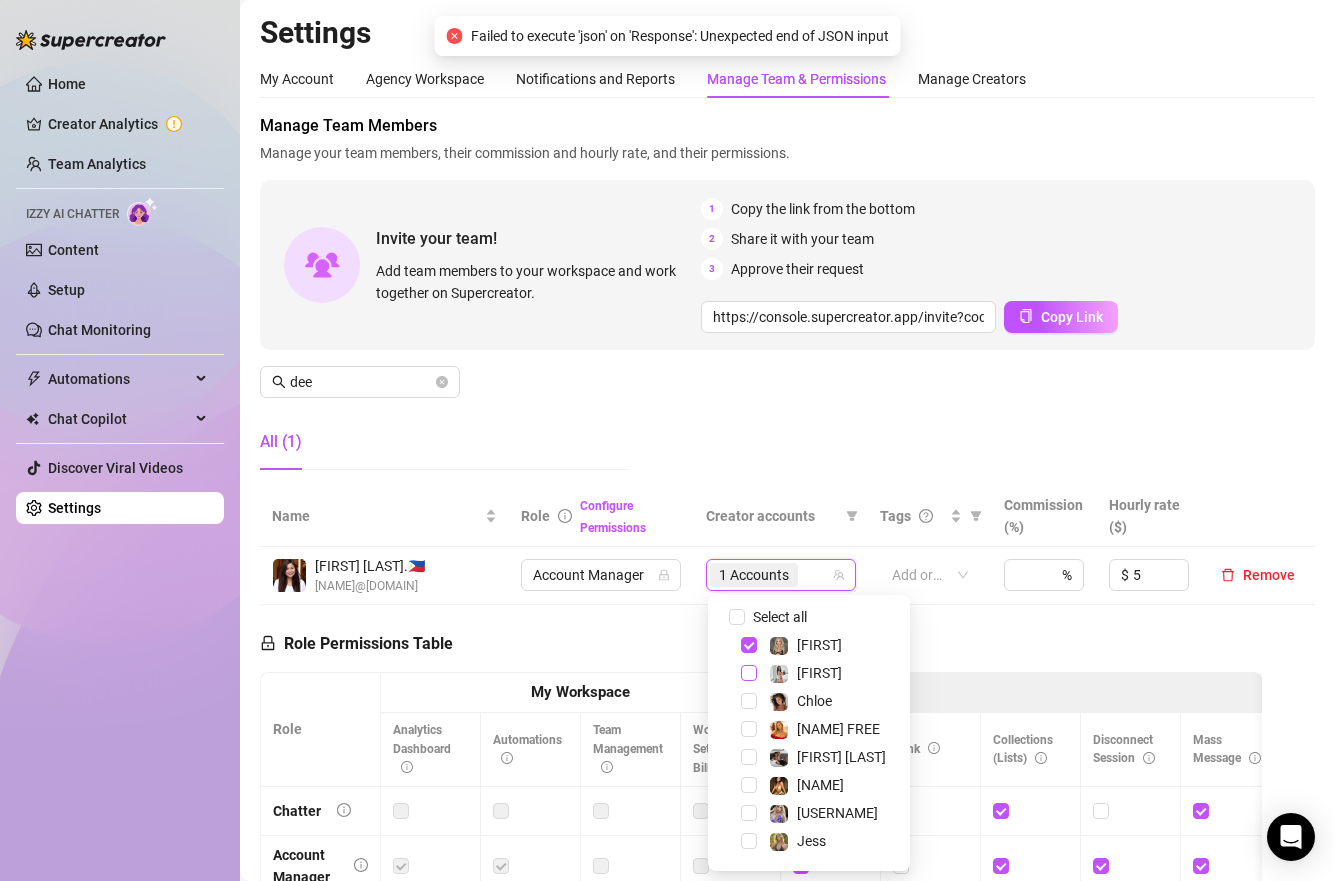 click at bounding box center [749, 673] 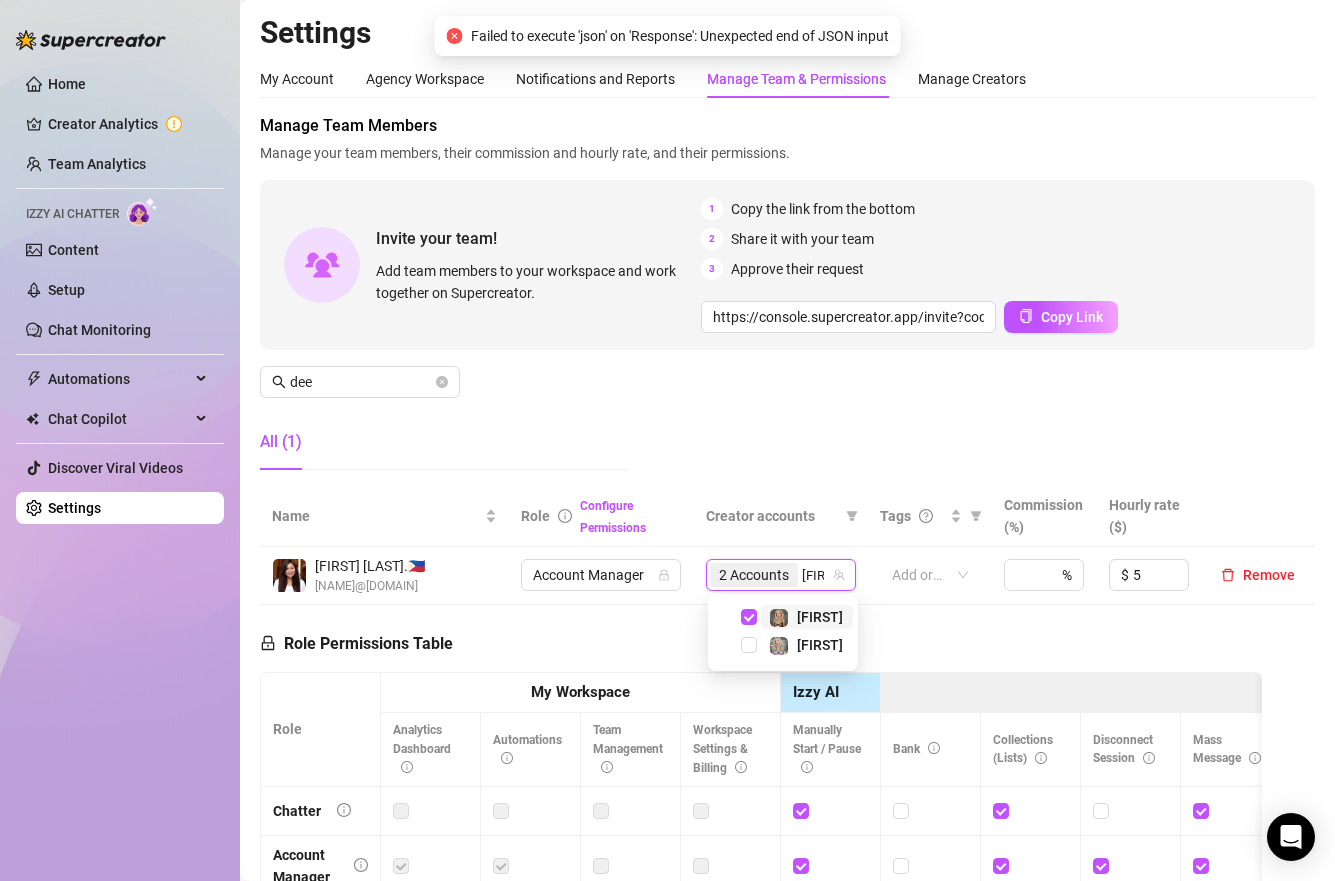 type on "[FIRST]" 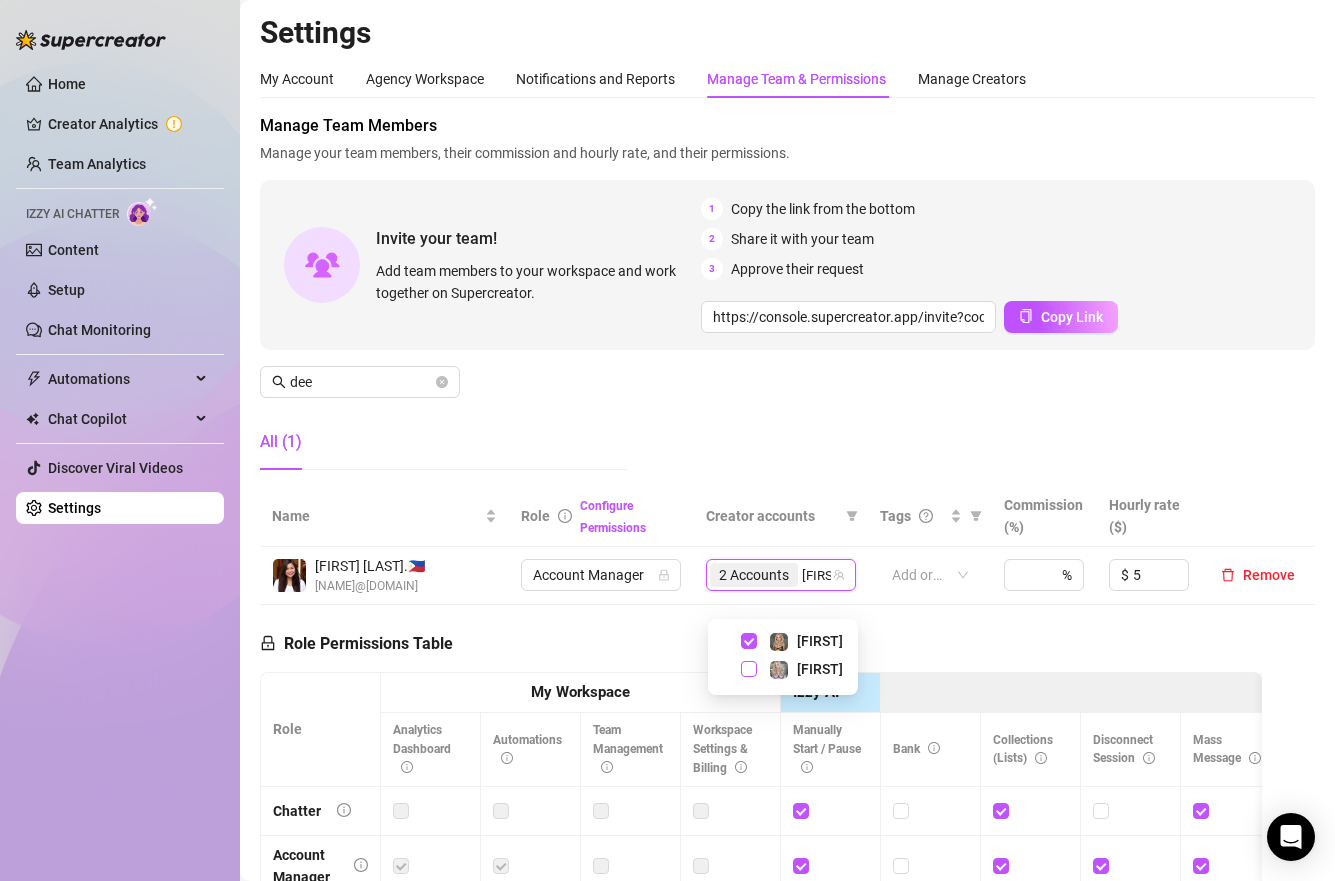 click at bounding box center [749, 669] 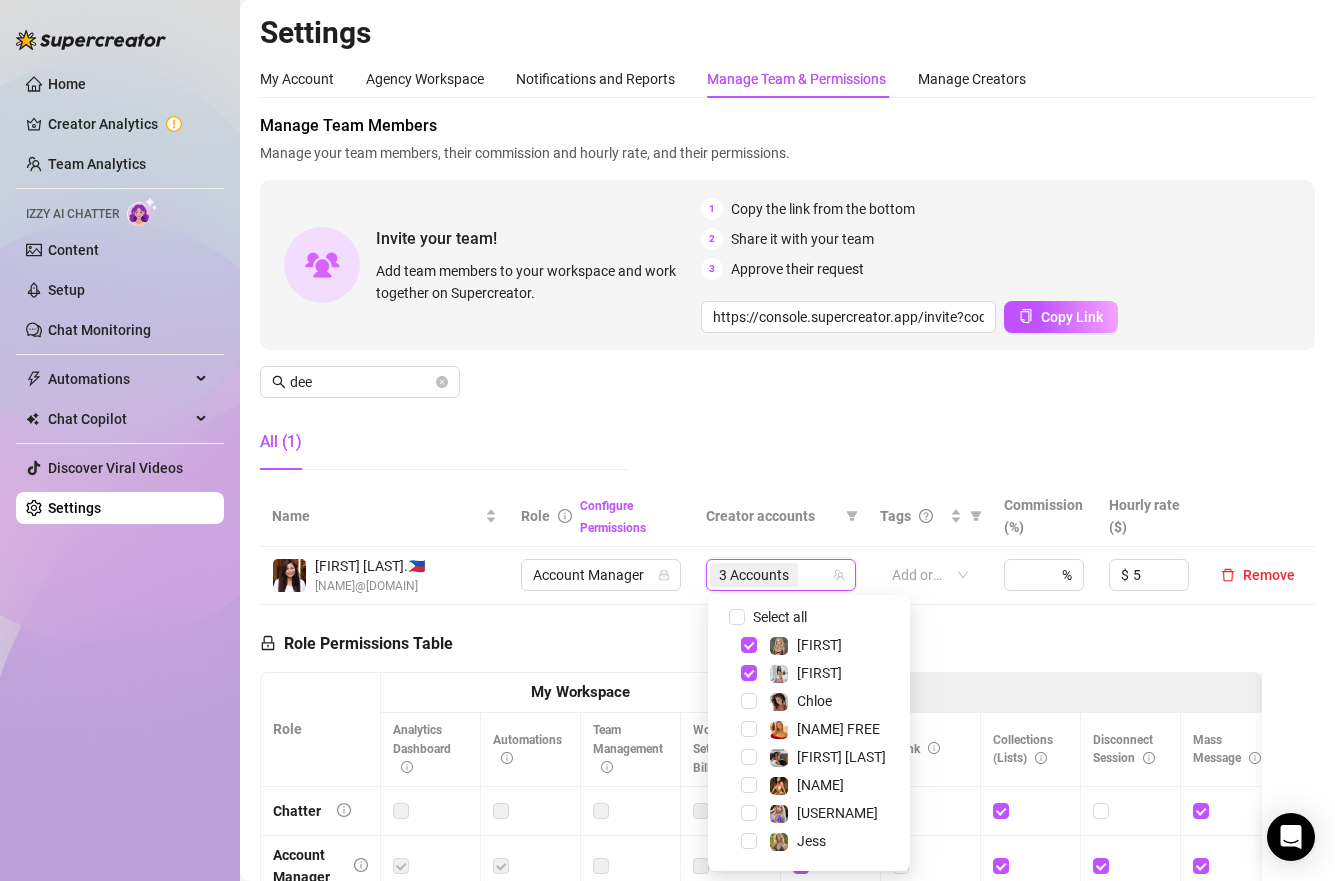 click on "Role Permissions Table Role My Workspace Izzy AI OnlyFans Side Menu OnlyFans Chat Page OnlyFans Account Settings OnlyFans Statements Page Analytics Dashboard Automations Team Management Workspace Settings & Billing Manually Start / Pause Bank Collections (Lists) Disconnect Session Mass Message Mass Message Stats My Profile Notifications Your Cards Posts Promotions Queue Referrals Release Forms Statistics Story & Highlights Streaming Vault Chats Chat - Add New Media Account Fans and following General (Display) Messaging Notifications Privacy and safety Profile Social Media Story Streaming Subscription price and bundles Tracking Links Statements (Earnings) Chargebacks Earnings Statistics Payout Requests Referrals                                                                                     Chatter Account Manager Team Manager Supervisor Owner Analyst" at bounding box center [761, 879] 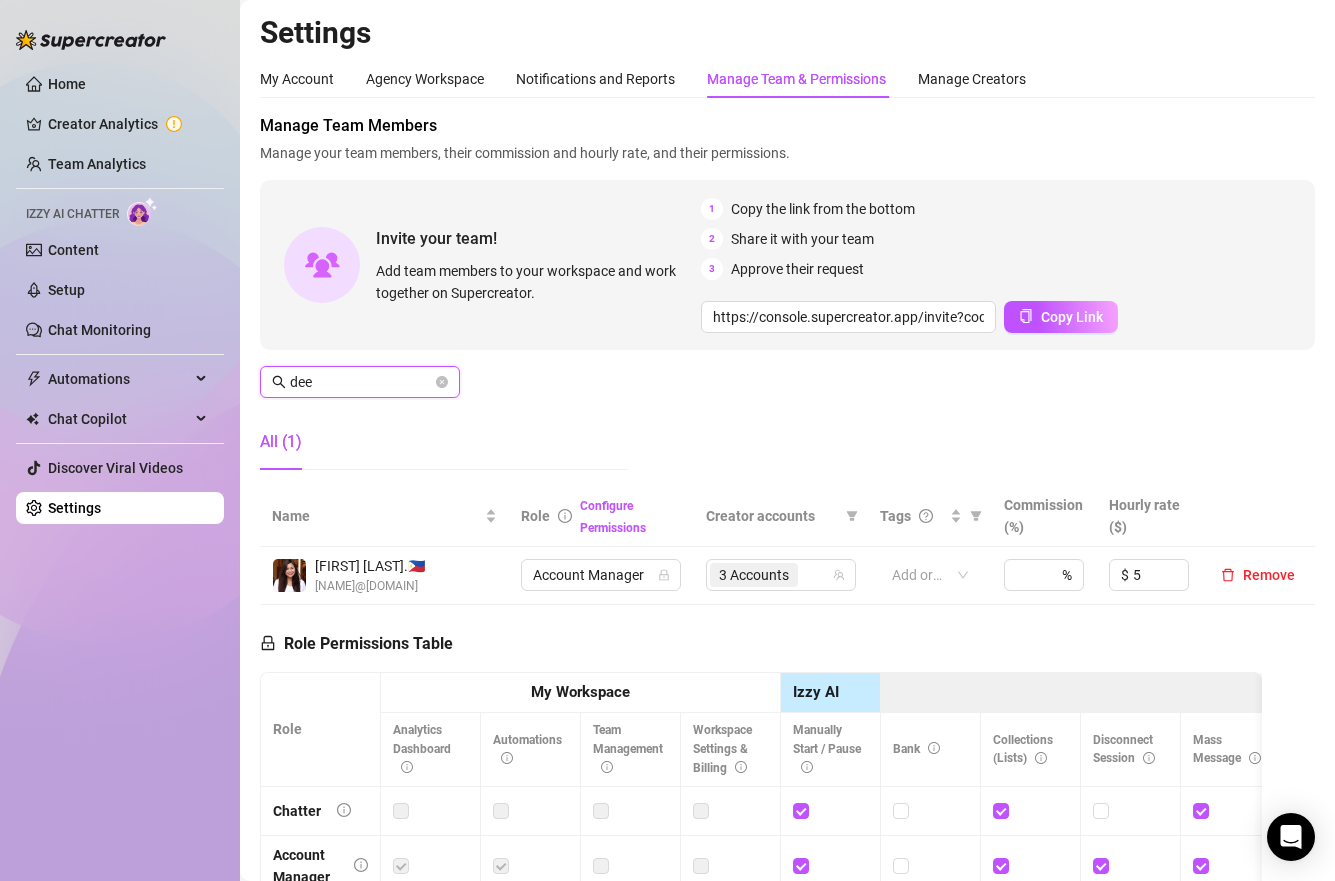 click on "dee" at bounding box center [361, 382] 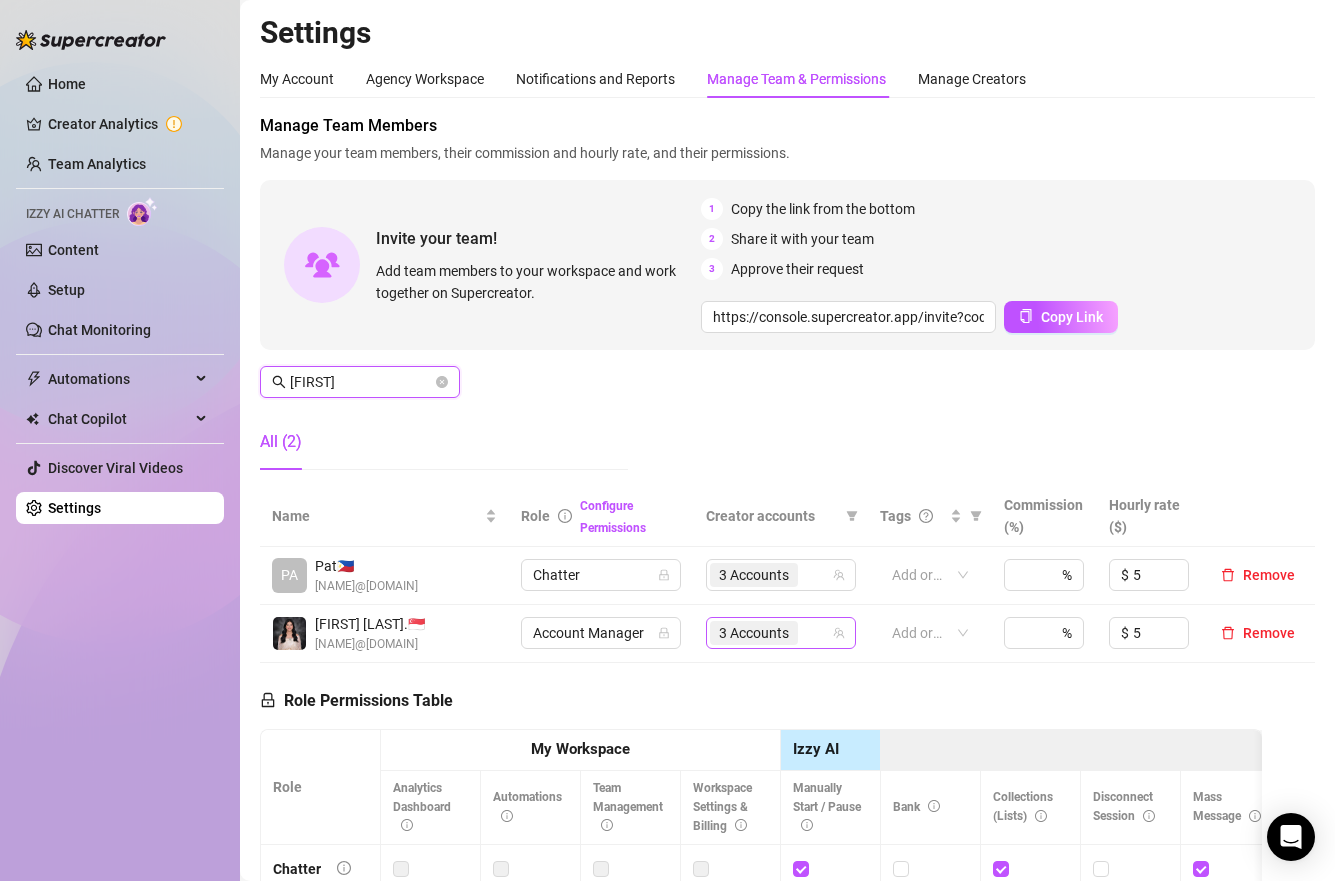 click on "3 Accounts" at bounding box center (770, 633) 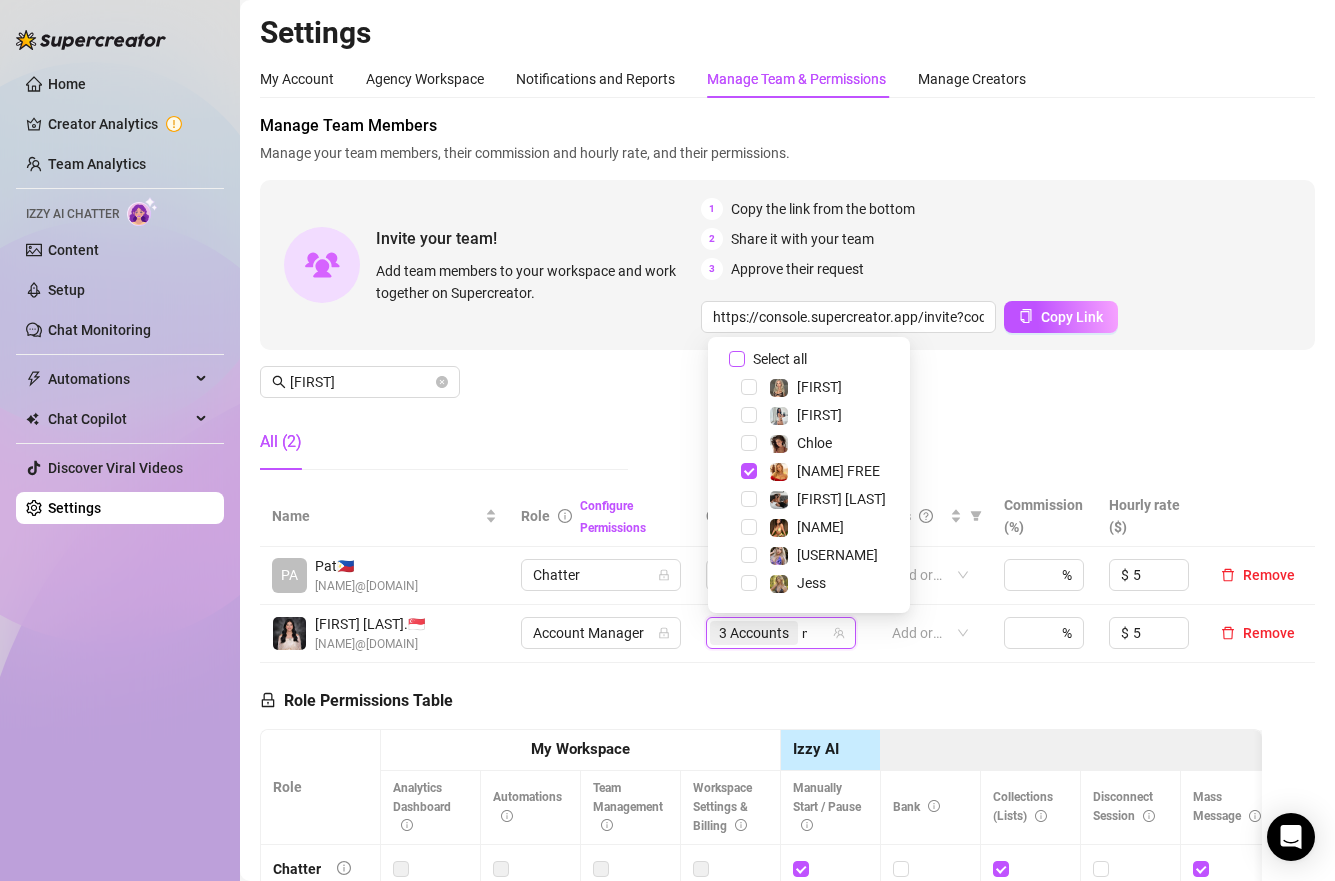 type on "mo" 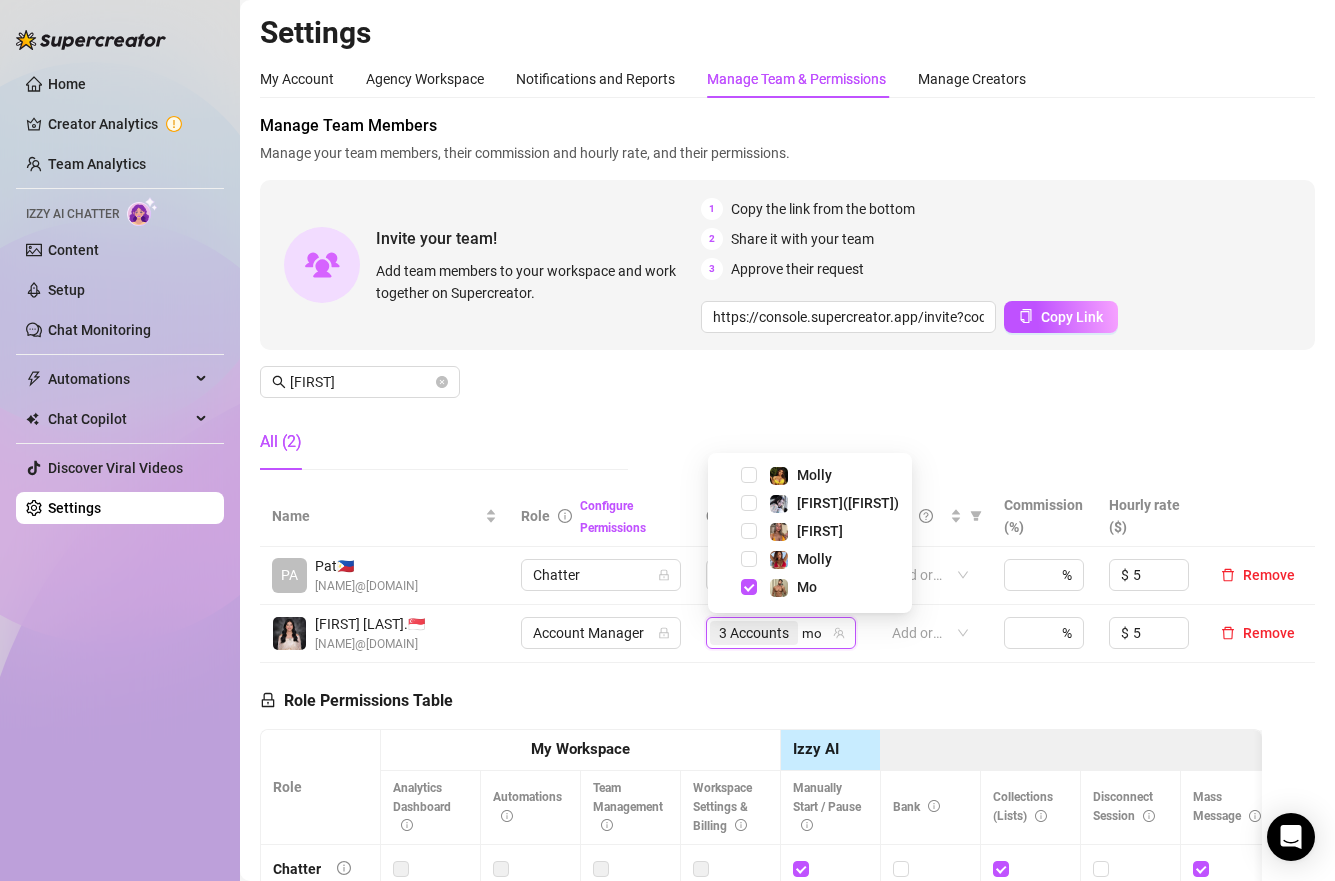 type 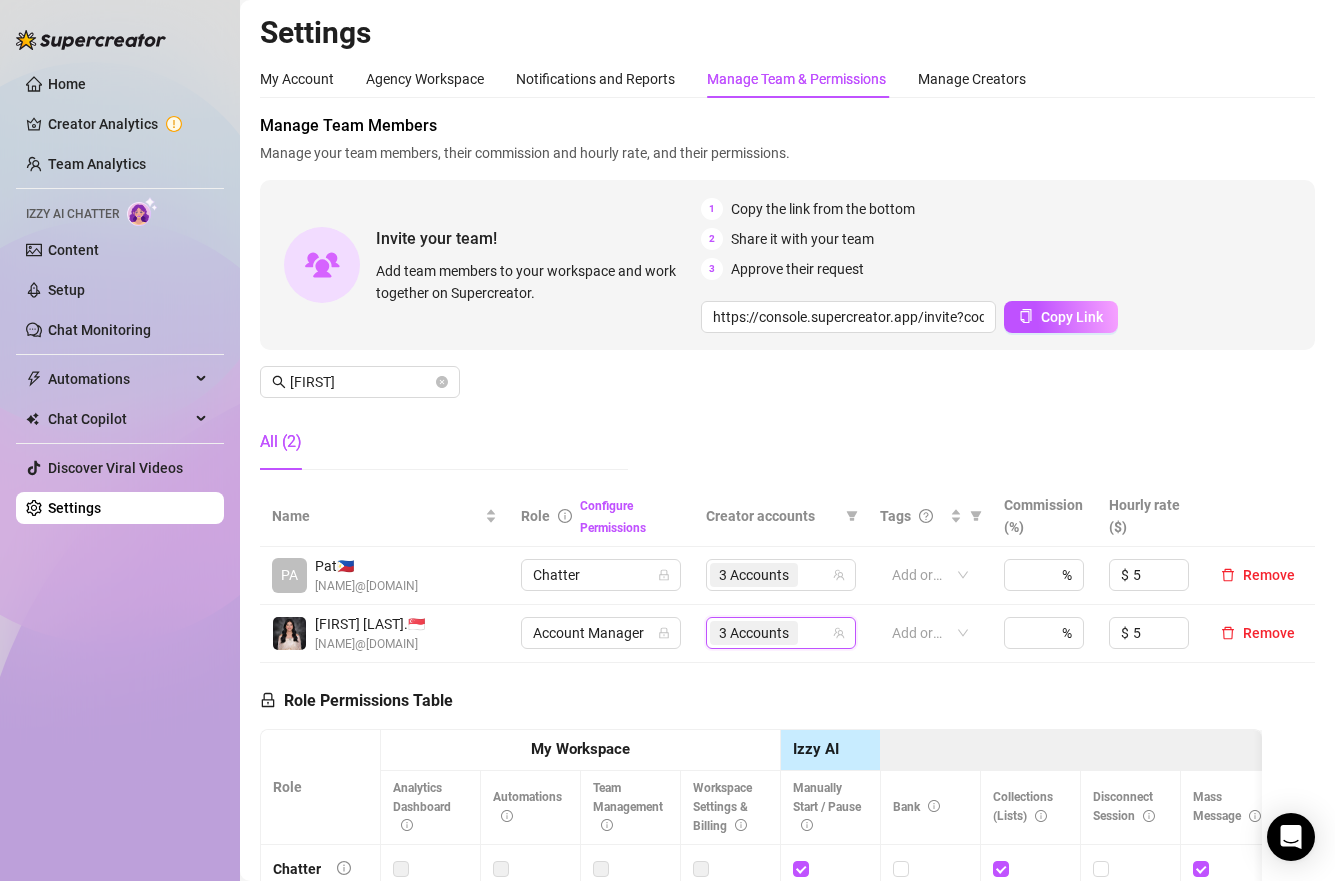 click on "Role Permissions Table Role My Workspace Izzy AI OnlyFans Side Menu OnlyFans Chat Page OnlyFans Account Settings OnlyFans Statements Page Analytics Dashboard Automations Team Management Workspace Settings & Billing Manually Start / Pause Bank Collections (Lists) Disconnect Session Mass Message Mass Message Stats My Profile Notifications Your Cards Posts Promotions Queue Referrals Release Forms Statistics Story & Highlights Streaming Vault Chats Chat - Add New Media Account Fans and following General (Display) Messaging Notifications Privacy and safety Profile Social Media Story Streaming Subscription price and bundles Tracking Links Statements (Earnings) Chargebacks Earnings Statistics Payout Requests Referrals                                                                                     Chatter Account Manager Team Manager Supervisor Owner Analyst" at bounding box center (761, 937) 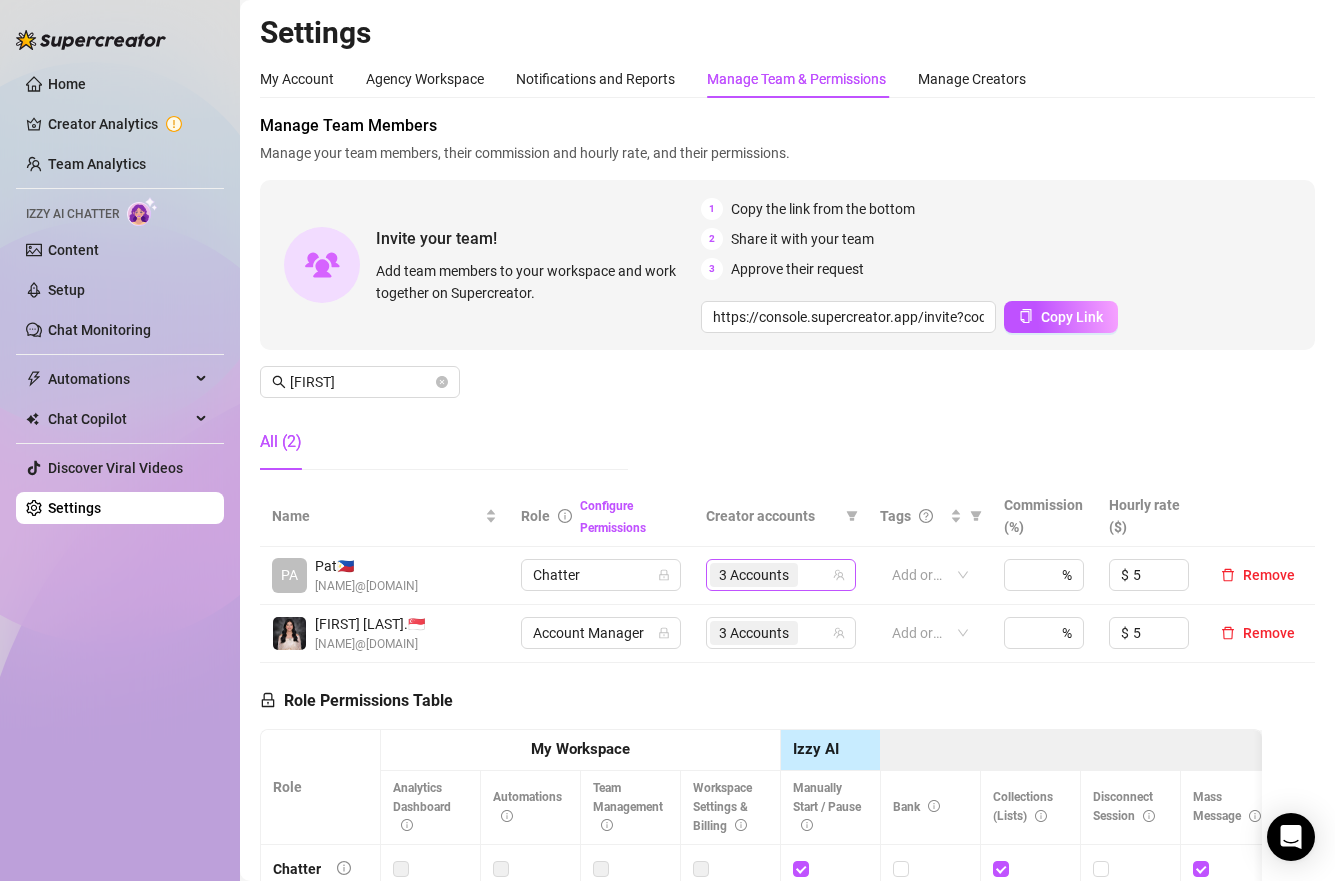click on "3 Accounts" at bounding box center (770, 575) 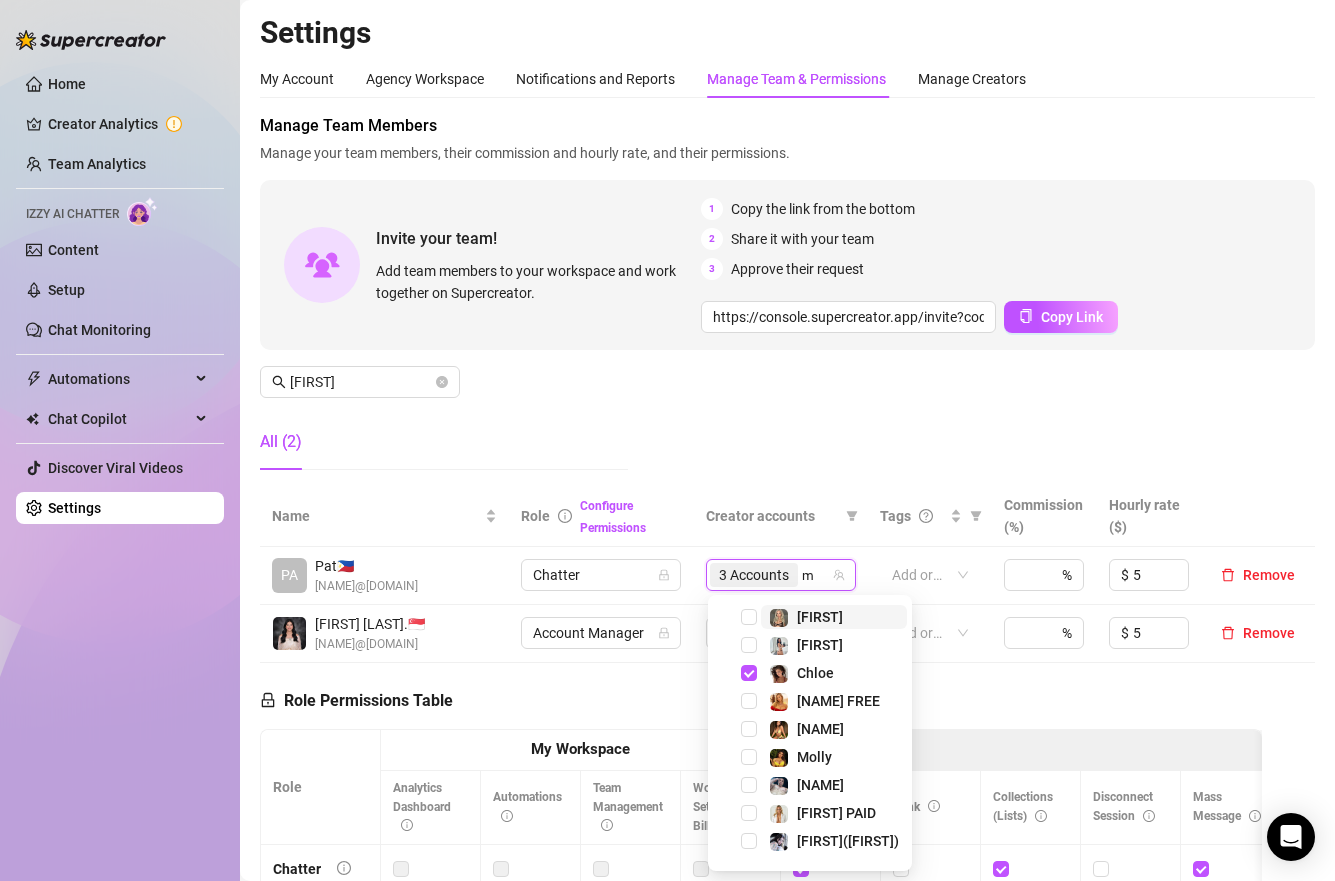 type on "mo" 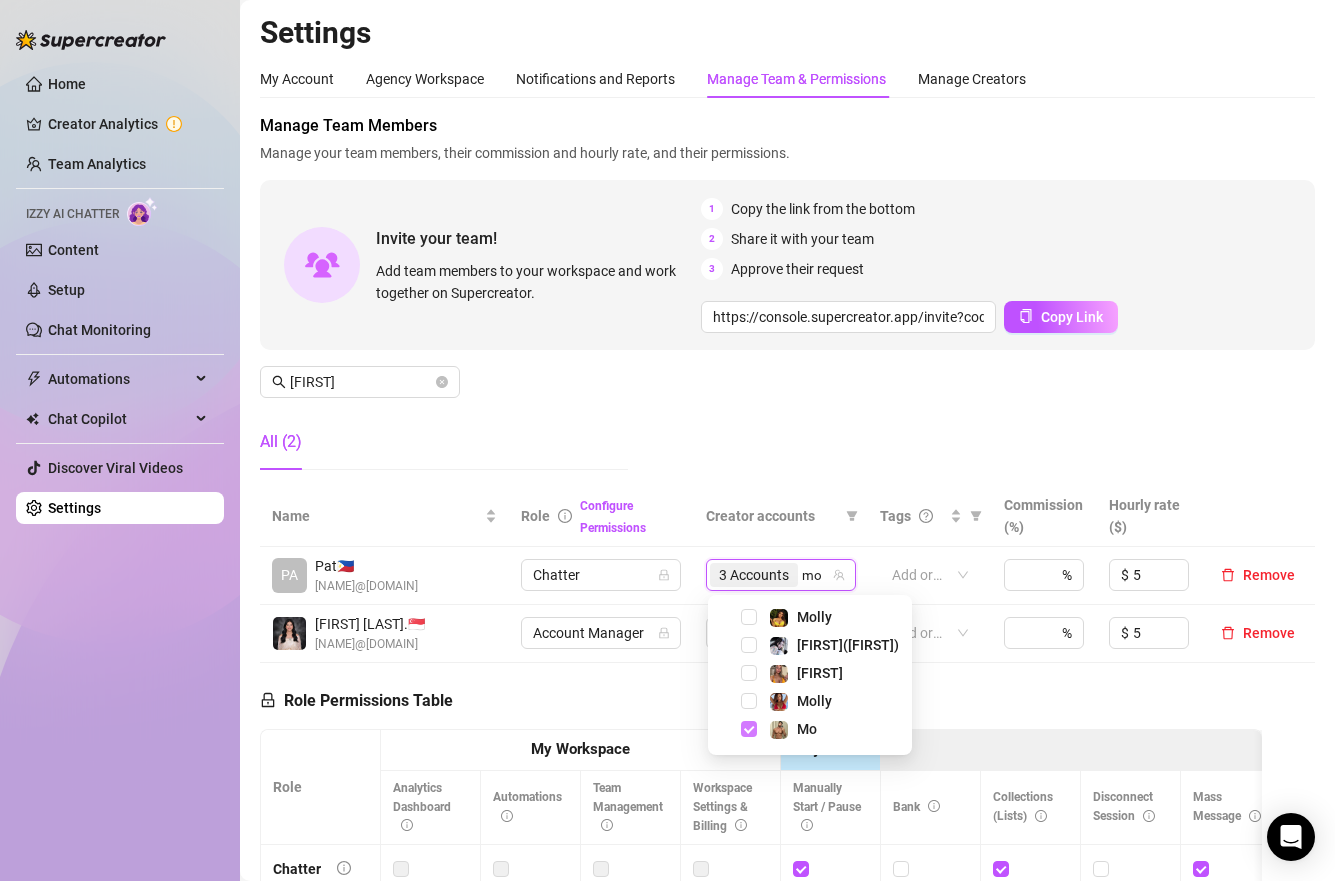 click at bounding box center [749, 729] 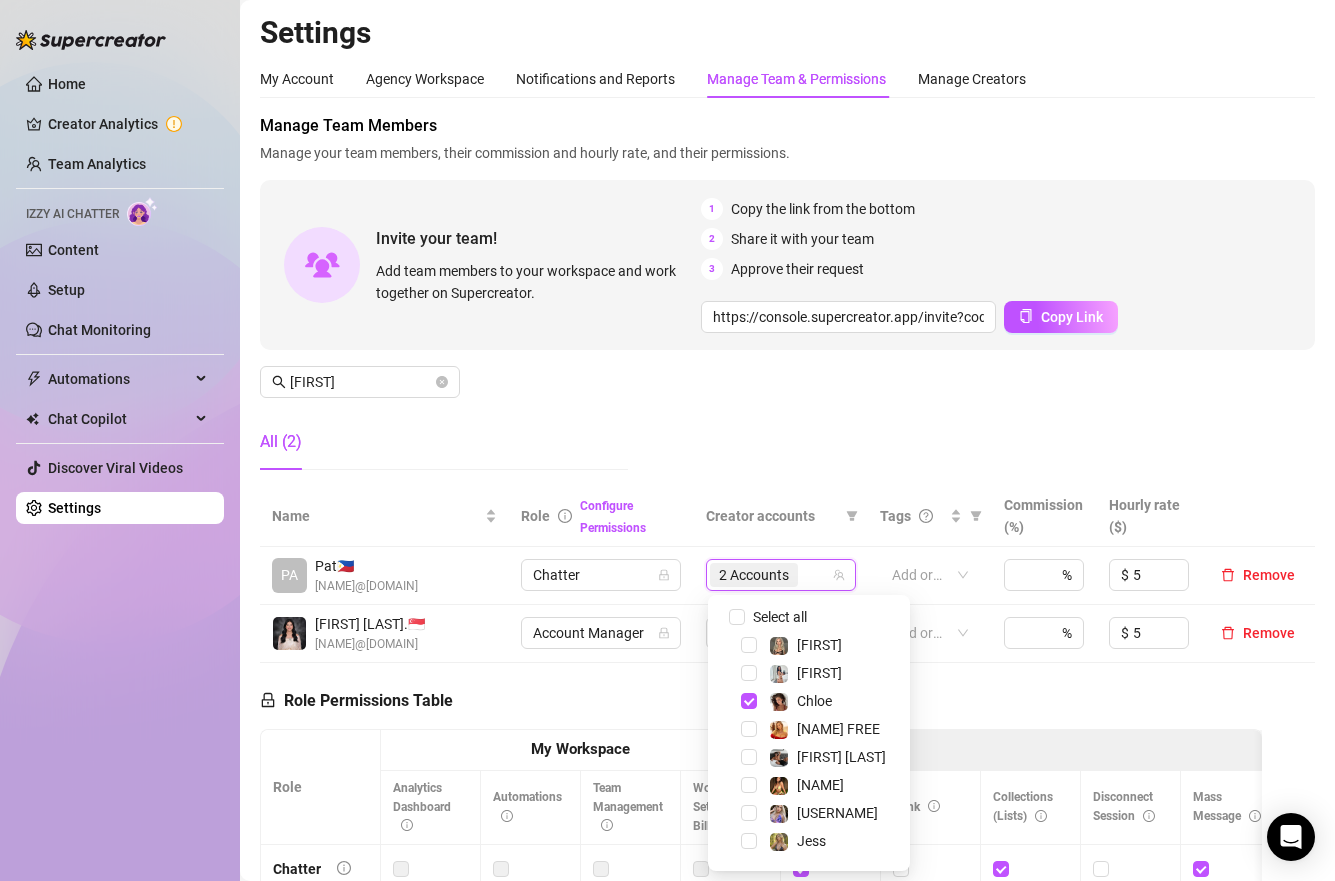 click on "Role Permissions Table Role My Workspace Izzy AI OnlyFans Side Menu OnlyFans Chat Page OnlyFans Account Settings OnlyFans Statements Page Analytics Dashboard Automations Team Management Workspace Settings & Billing Manually Start / Pause Bank Collections (Lists) Disconnect Session Mass Message Mass Message Stats My Profile Notifications Your Cards Posts Promotions Queue Referrals Release Forms Statistics Story & Highlights Streaming Vault Chats Chat - Add New Media Account Fans and following General (Display) Messaging Notifications Privacy and safety Profile Social Media Story Streaming Subscription price and bundles Tracking Links Statements (Earnings) Chargebacks Earnings Statistics Payout Requests Referrals                                                                                     Chatter Account Manager Team Manager Supervisor Owner Analyst" at bounding box center (761, 937) 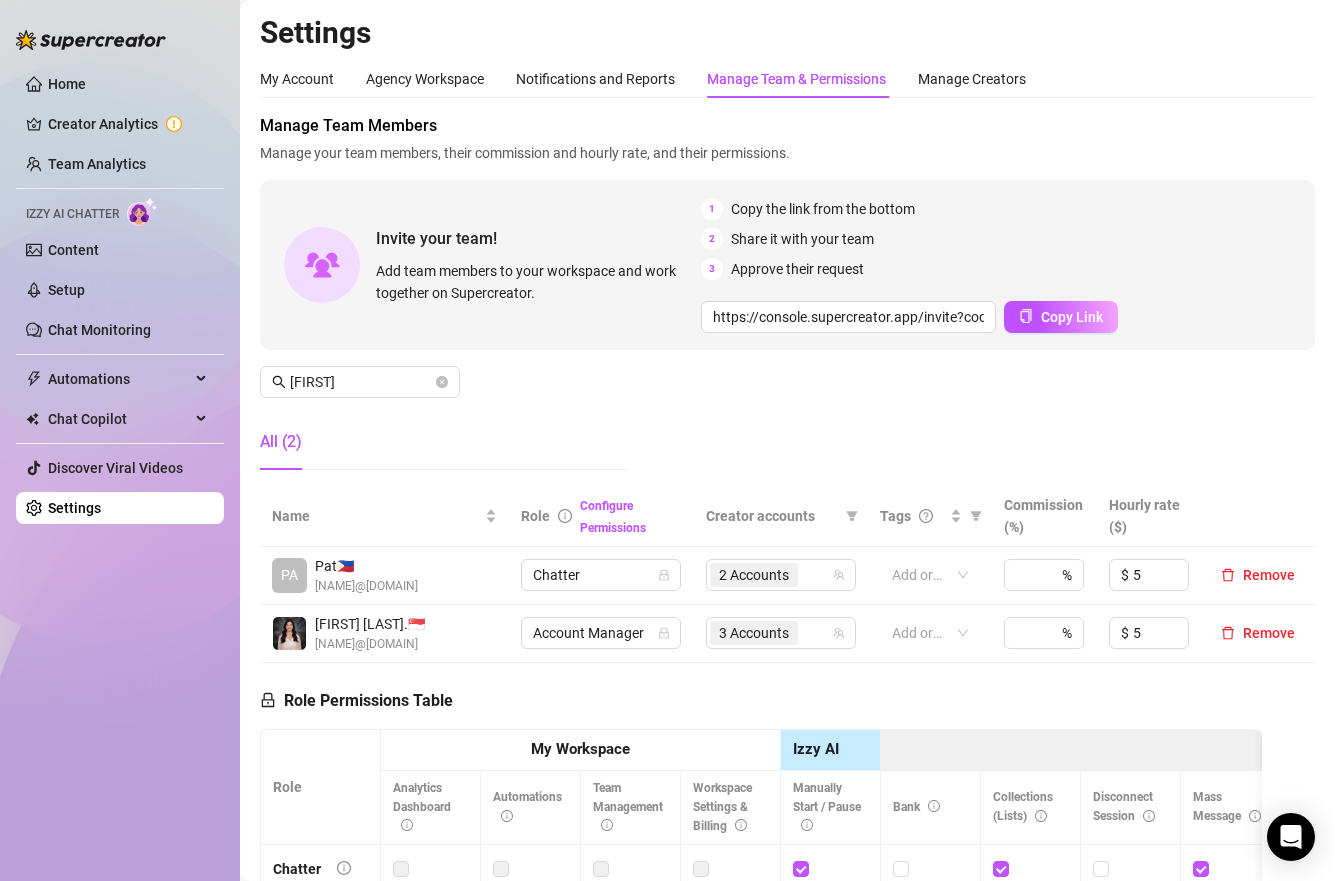 click on "Role Permissions Table Role My Workspace Izzy AI OnlyFans Side Menu OnlyFans Chat Page OnlyFans Account Settings OnlyFans Statements Page Analytics Dashboard Automations Team Management Workspace Settings & Billing Manually Start / Pause Bank Collections (Lists) Disconnect Session Mass Message Mass Message Stats My Profile Notifications Your Cards Posts Promotions Queue Referrals Release Forms Statistics Story & Highlights Streaming Vault Chats Chat - Add New Media Account Fans and following General (Display) Messaging Notifications Privacy and safety Profile Social Media Story Streaming Subscription price and bundles Tracking Links Statements (Earnings) Chargebacks Earnings Statistics Payout Requests Referrals                                                                                     Chatter Account Manager Team Manager Supervisor Owner Analyst" at bounding box center (761, 937) 